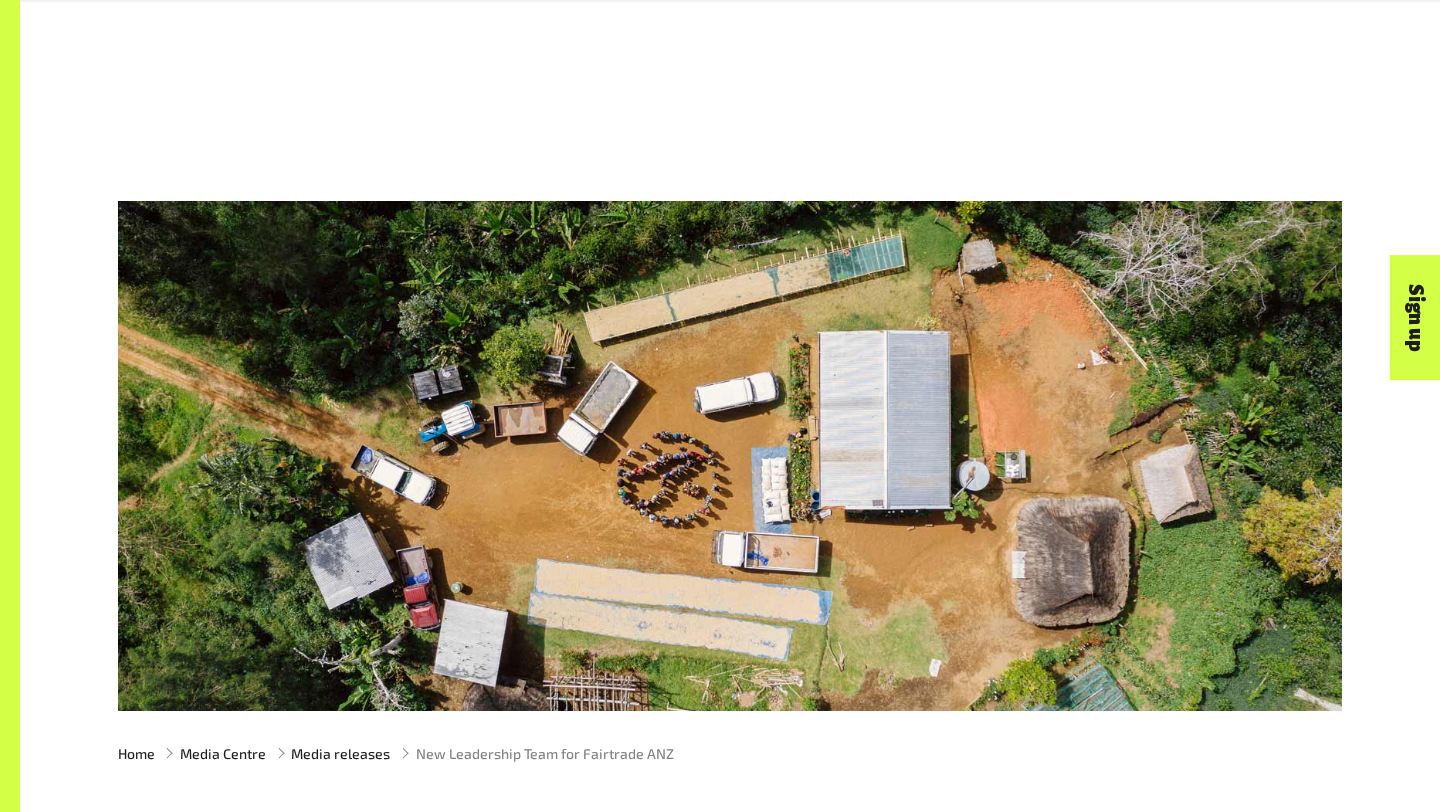 scroll, scrollTop: 433, scrollLeft: 0, axis: vertical 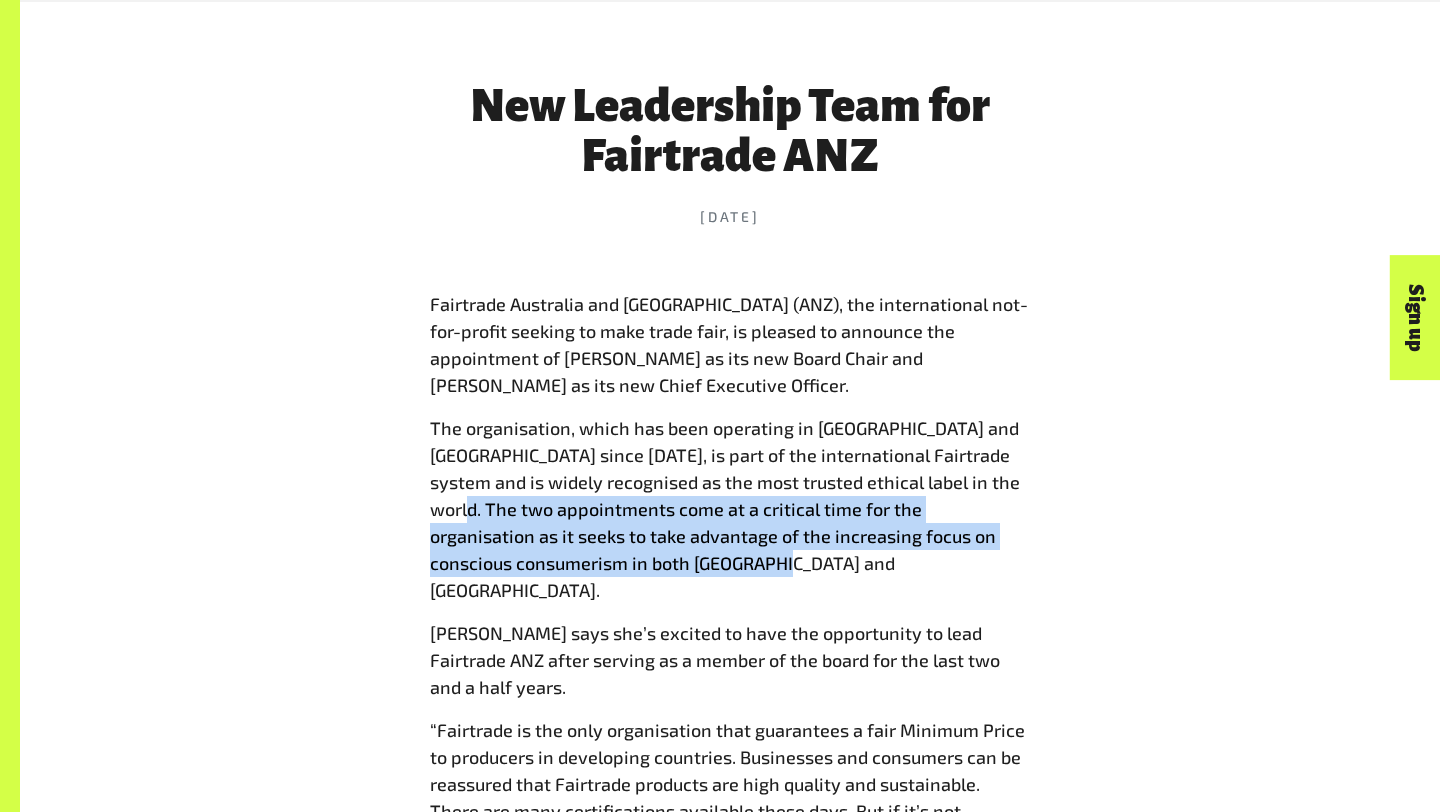drag, startPoint x: 717, startPoint y: 571, endPoint x: 476, endPoint y: 501, distance: 250.96016 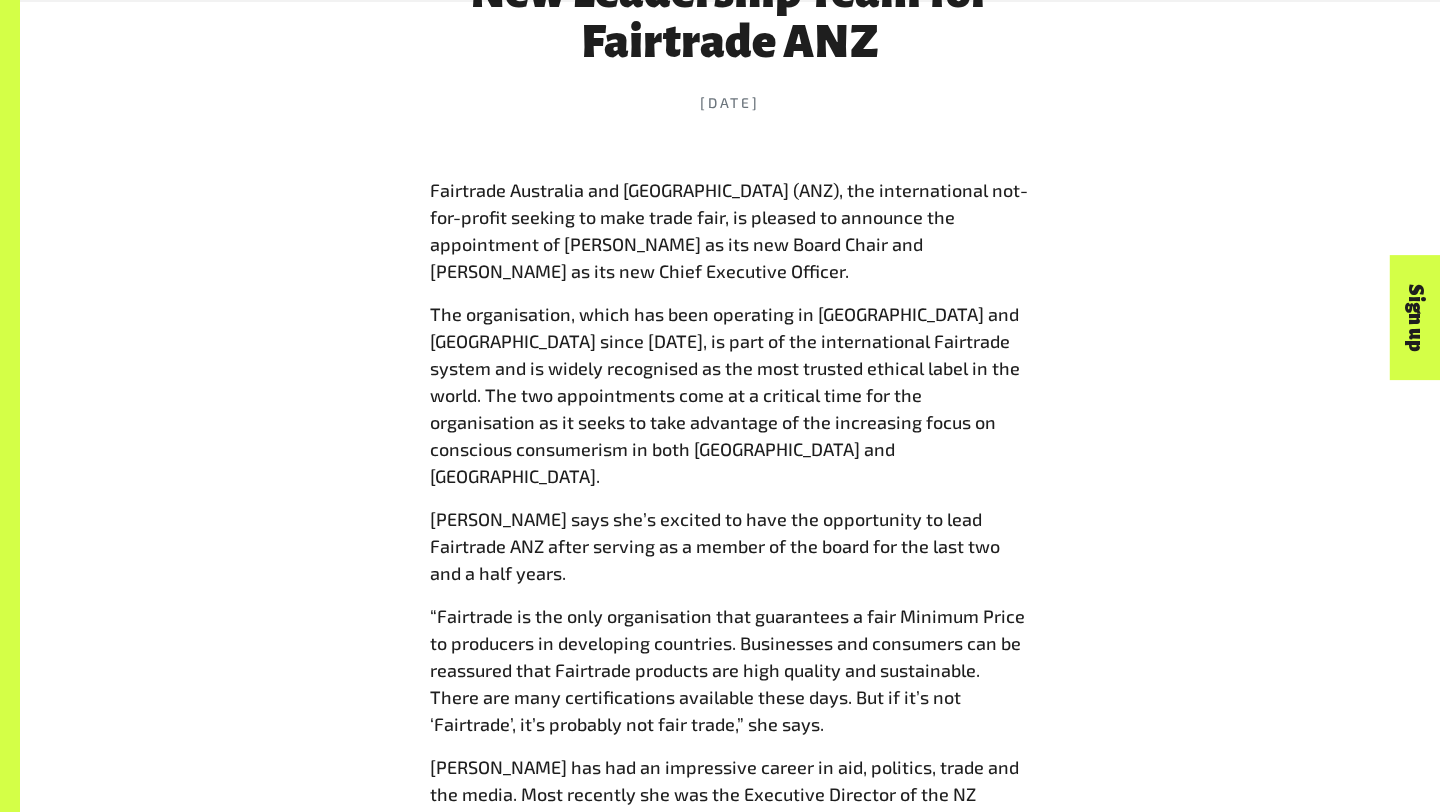 scroll, scrollTop: 897, scrollLeft: 0, axis: vertical 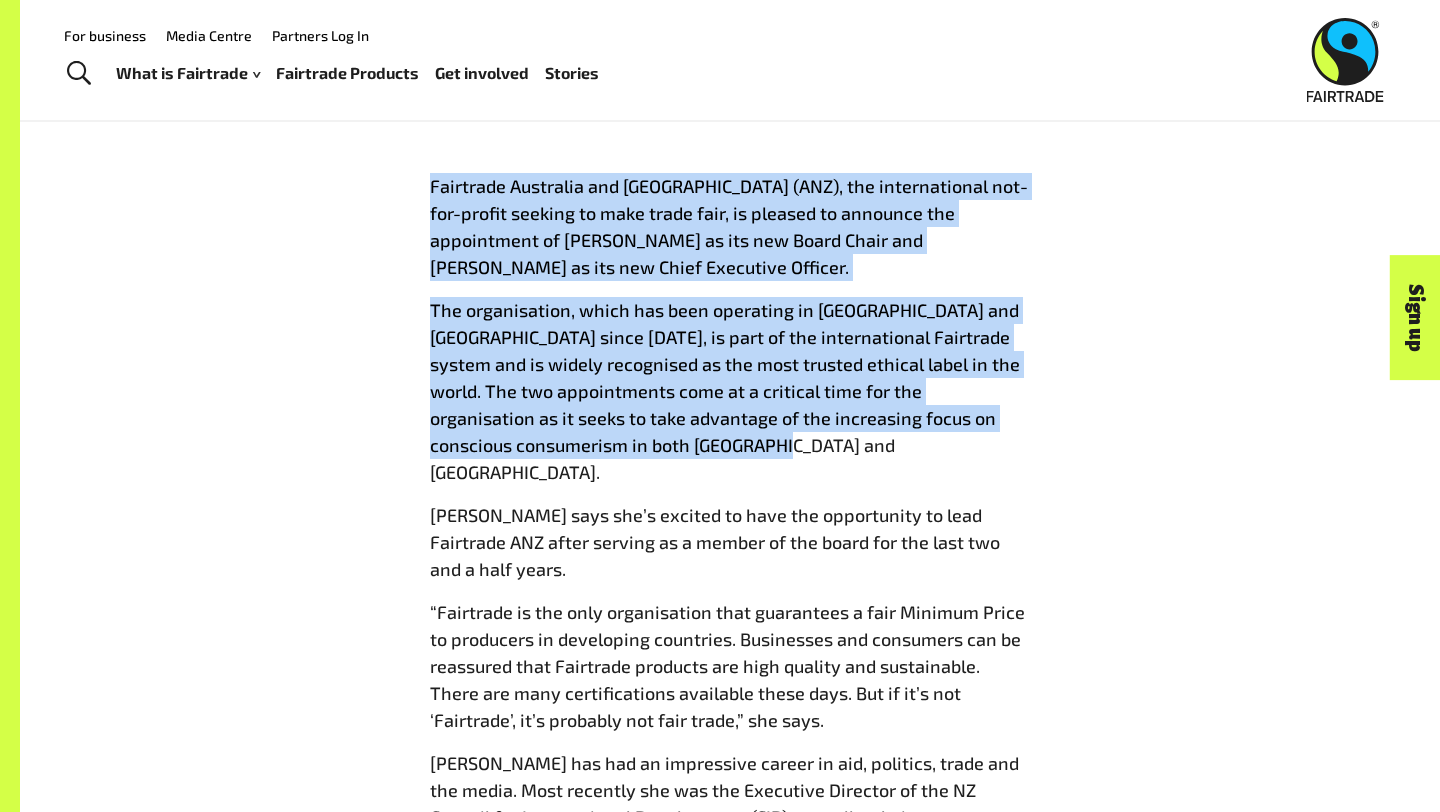 drag, startPoint x: 717, startPoint y: 444, endPoint x: 357, endPoint y: 182, distance: 445.246 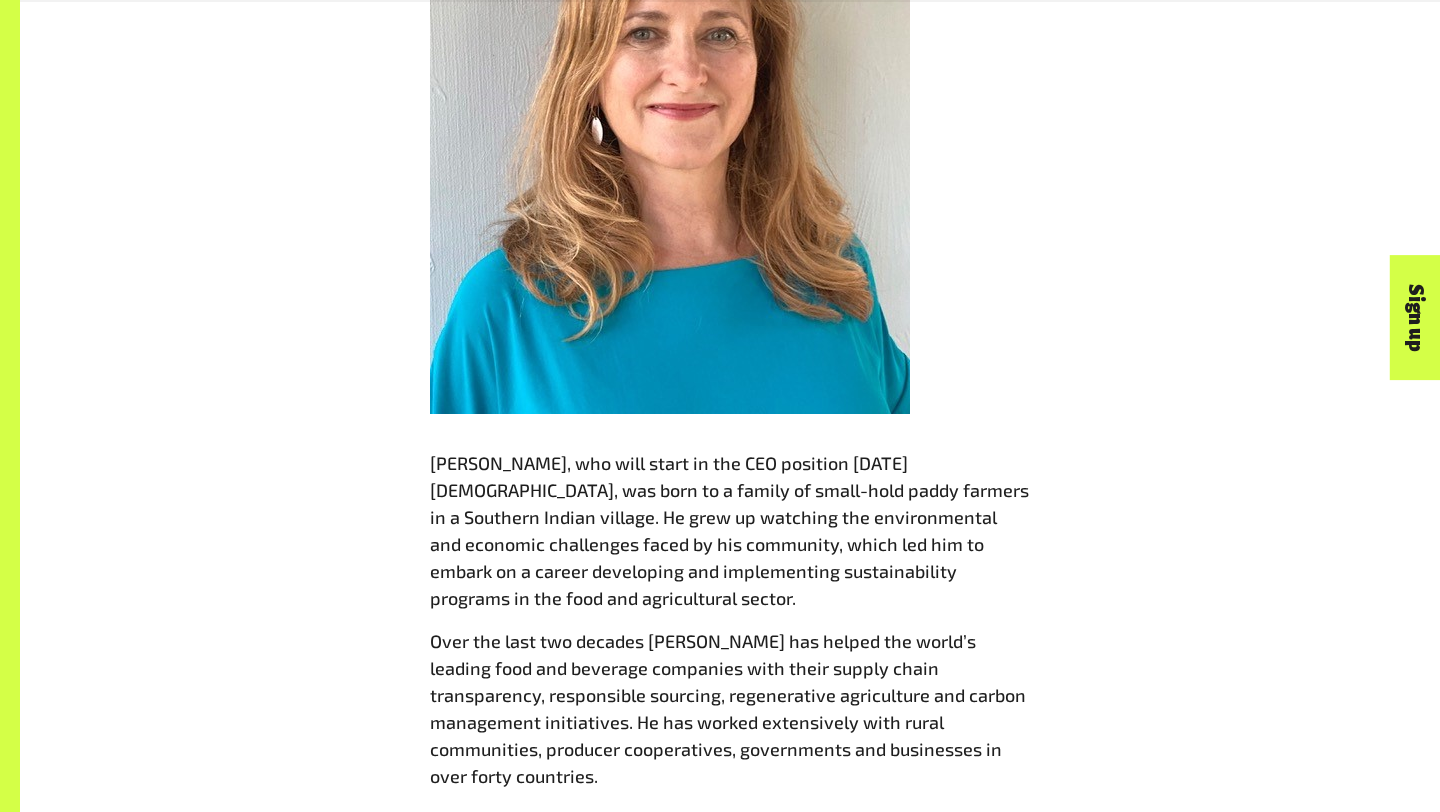 scroll, scrollTop: 2438, scrollLeft: 0, axis: vertical 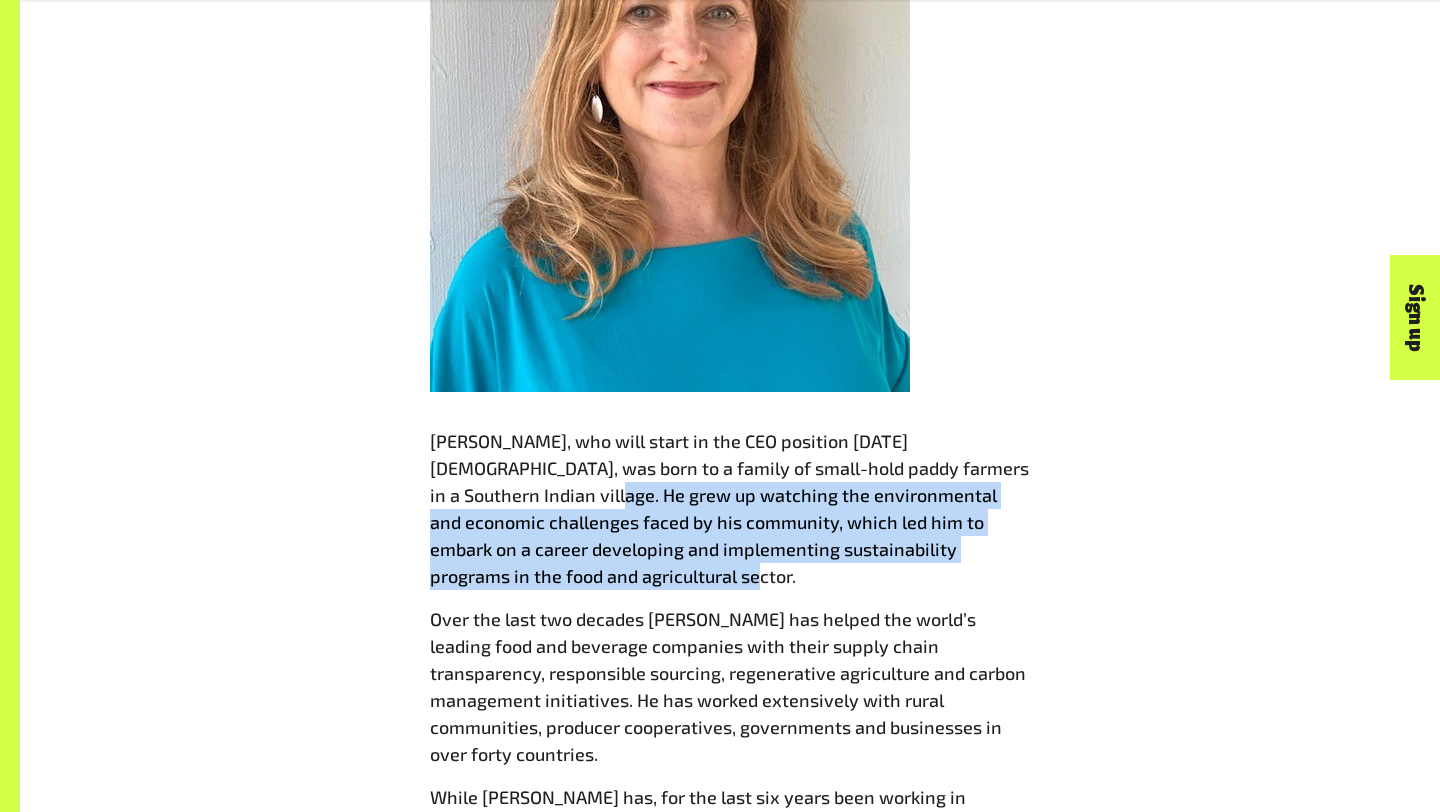 drag, startPoint x: 585, startPoint y: 527, endPoint x: 494, endPoint y: 450, distance: 119.2057 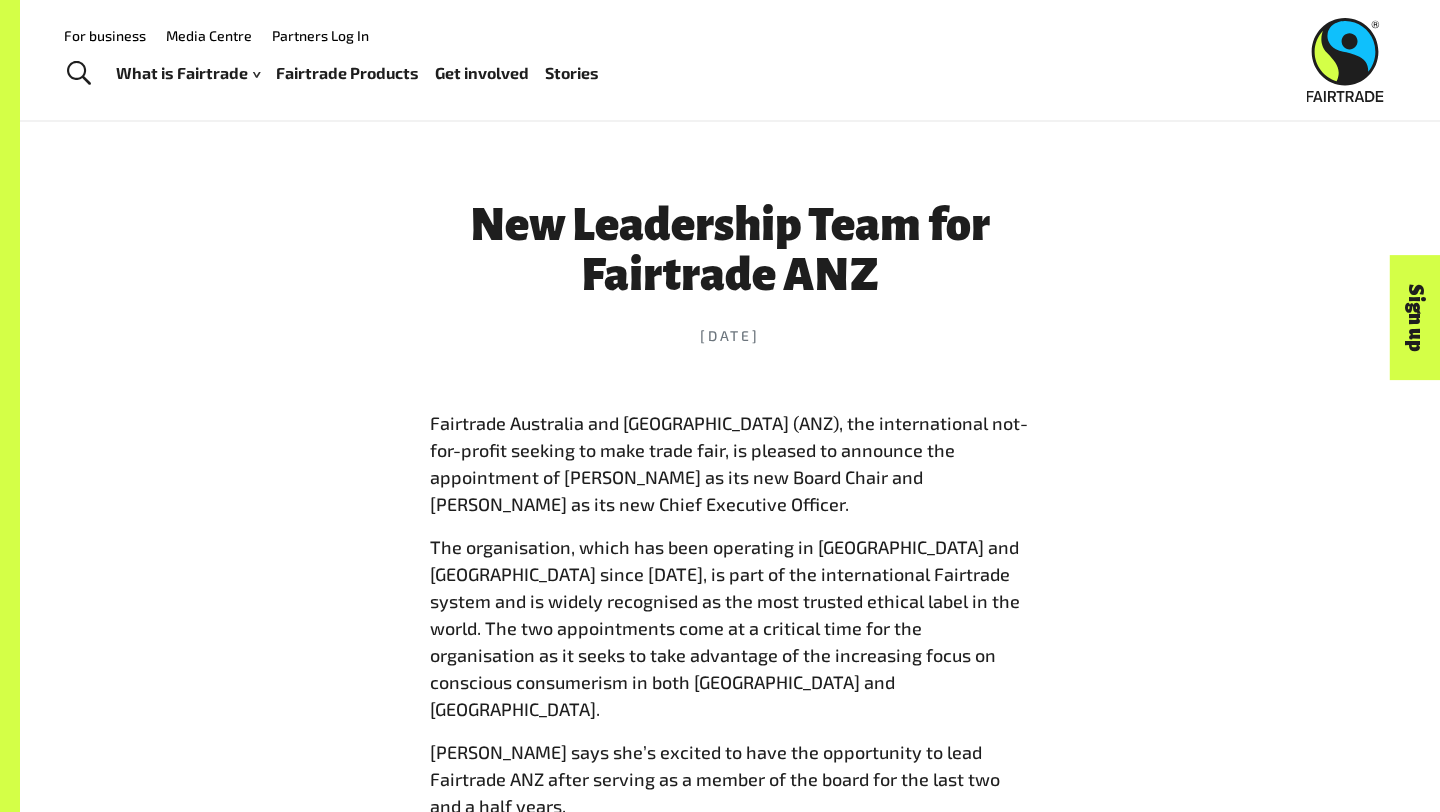 scroll, scrollTop: 0, scrollLeft: 0, axis: both 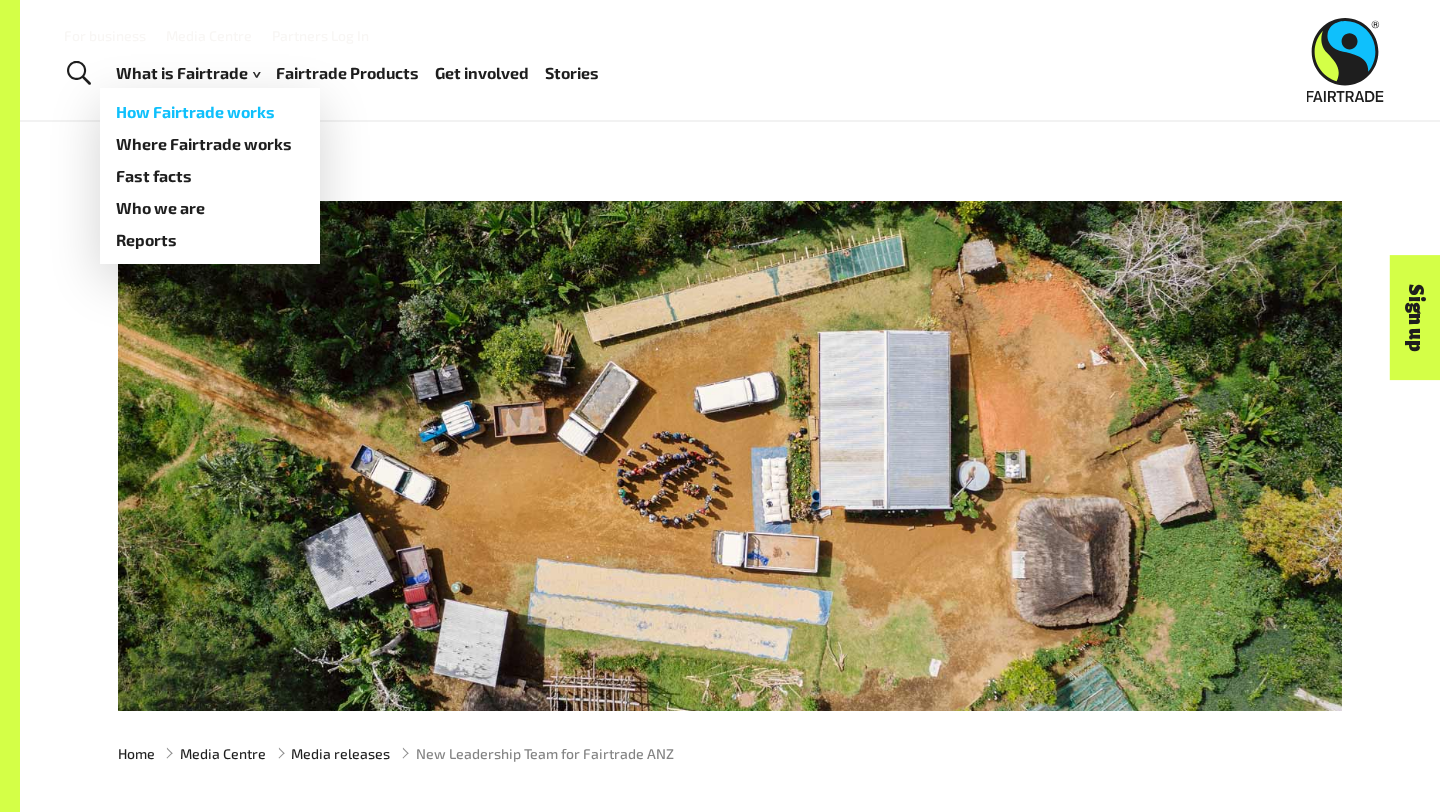 click on "How Fairtrade works" at bounding box center (210, 112) 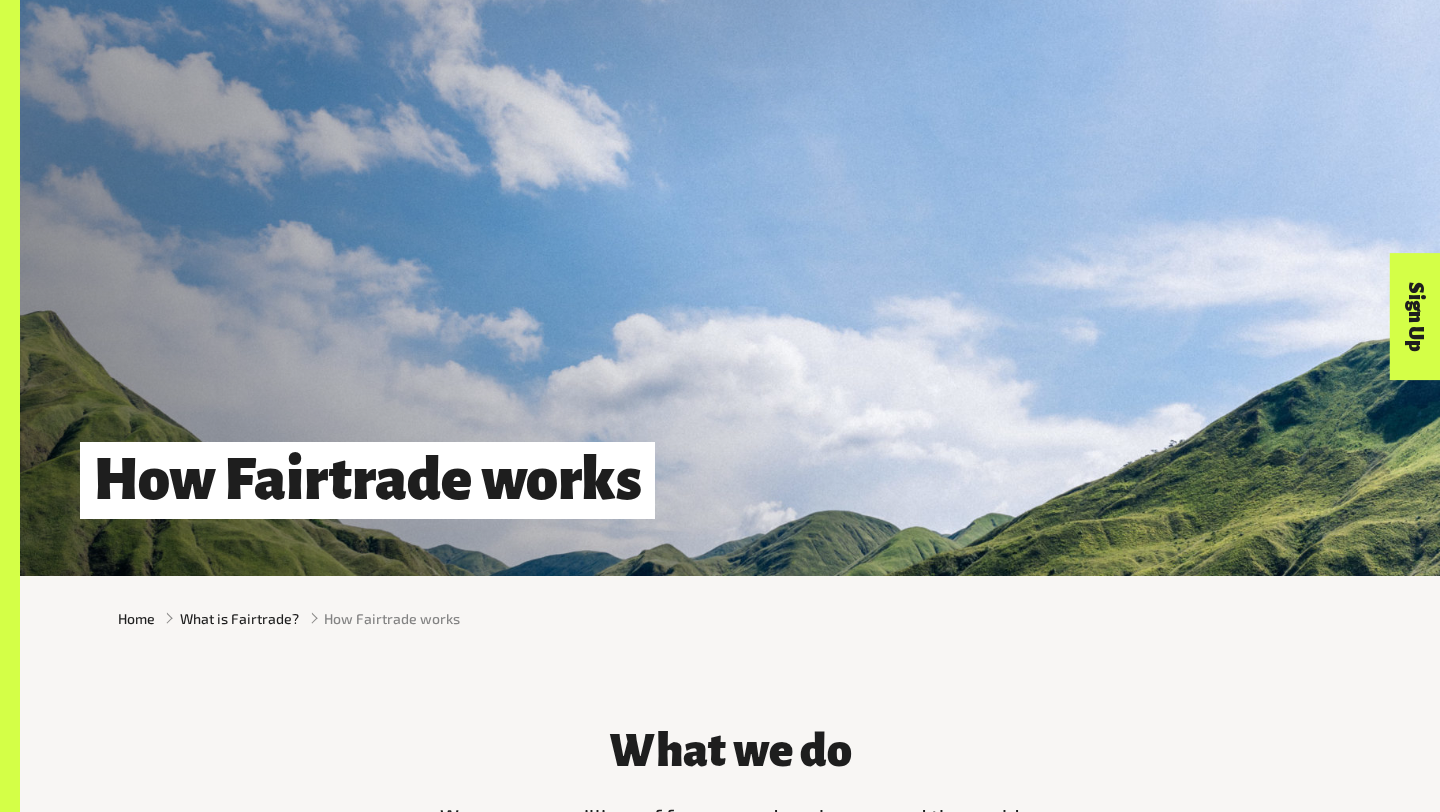 scroll, scrollTop: 443, scrollLeft: 0, axis: vertical 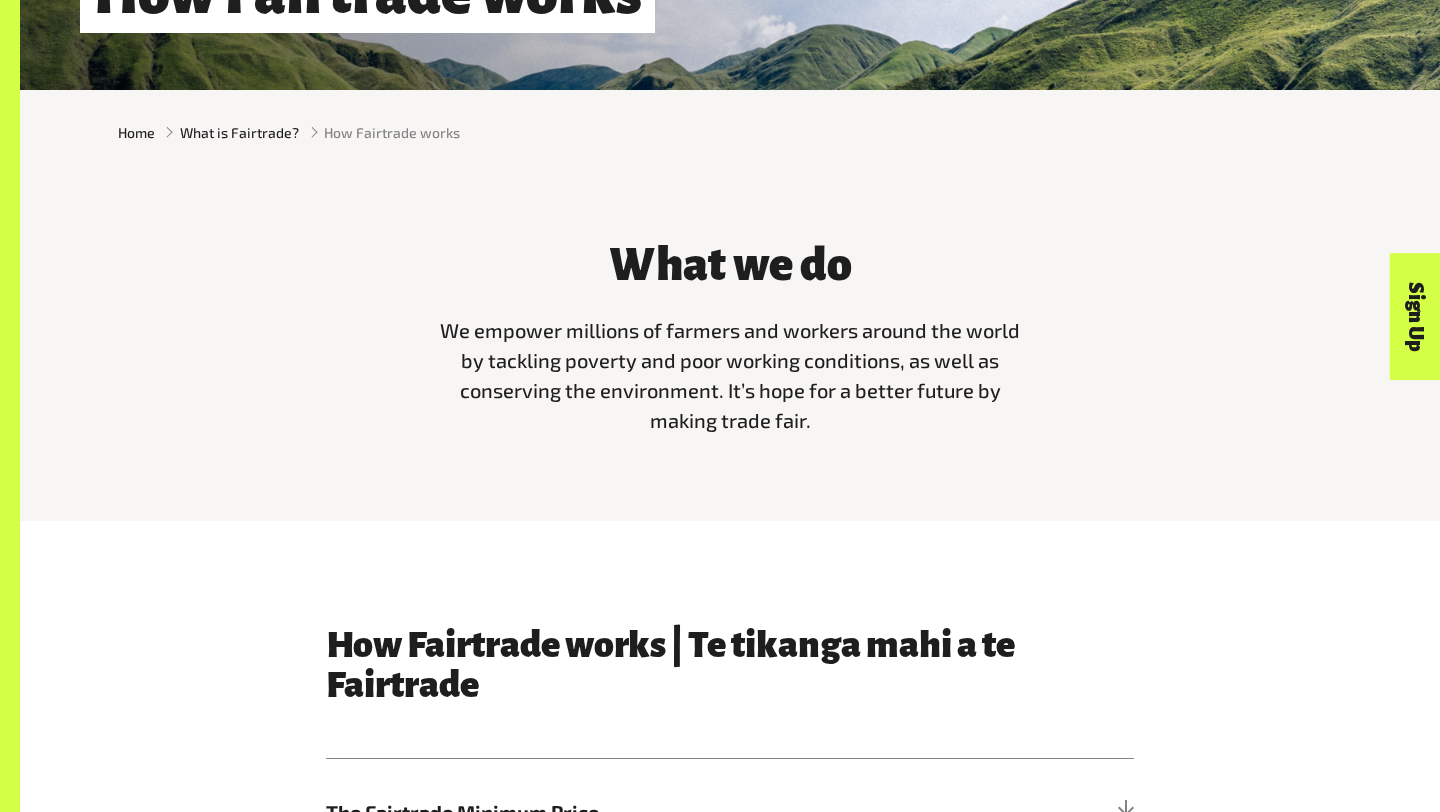 drag, startPoint x: 814, startPoint y: 419, endPoint x: 400, endPoint y: 338, distance: 421.8495 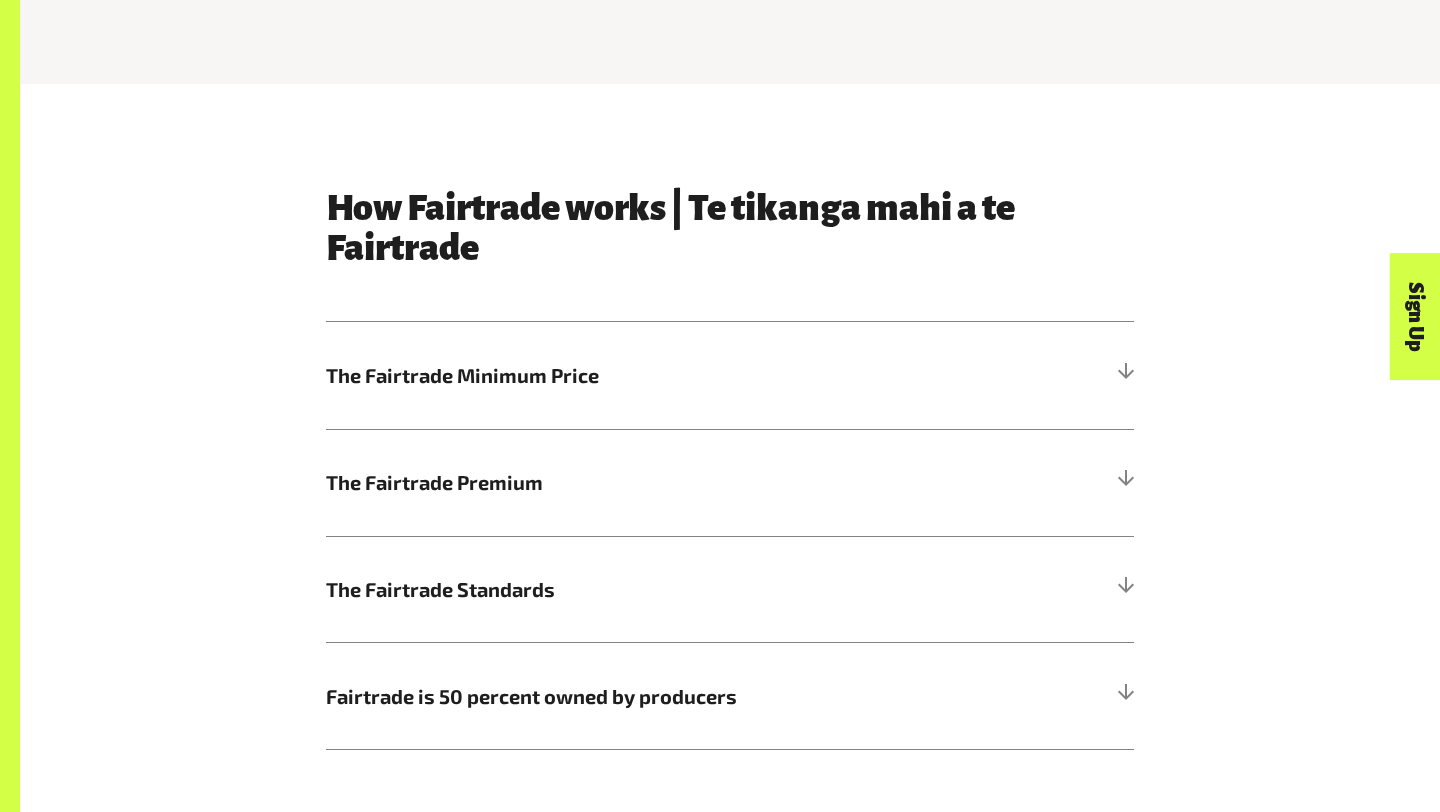scroll, scrollTop: 976, scrollLeft: 0, axis: vertical 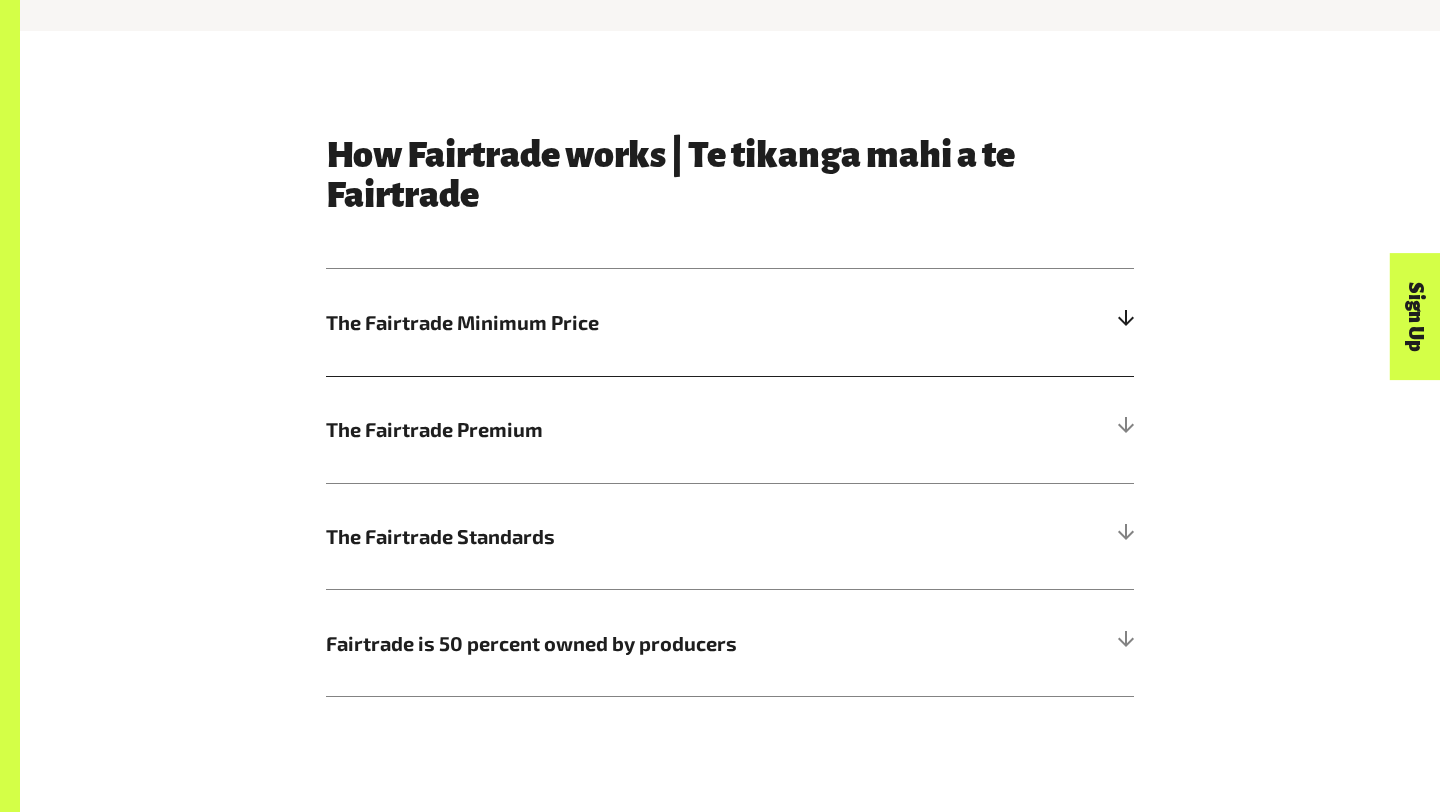 click on "The Fairtrade Minimum Price" at bounding box center (629, 322) 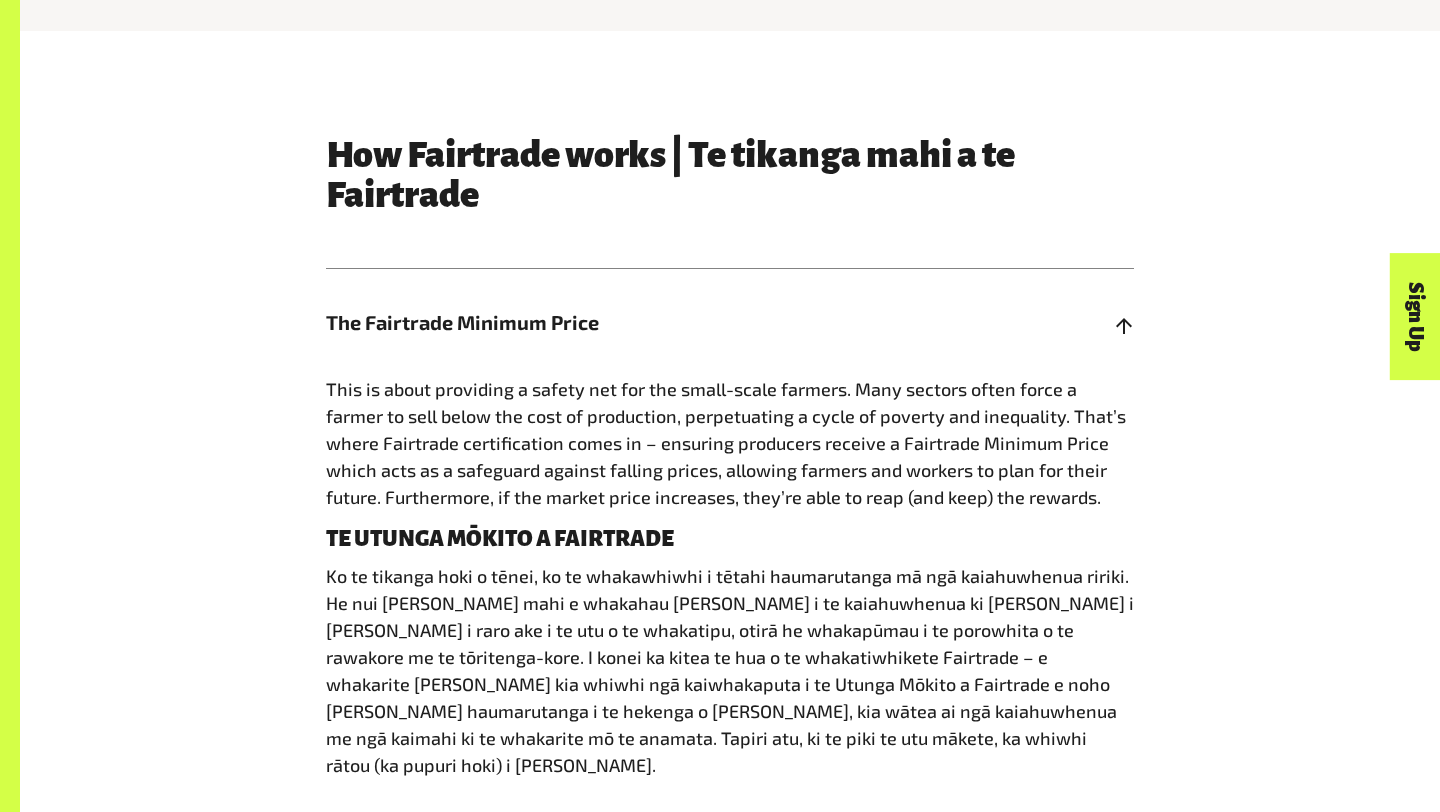 click on "The Fairtrade Minimum Price" at bounding box center (629, 322) 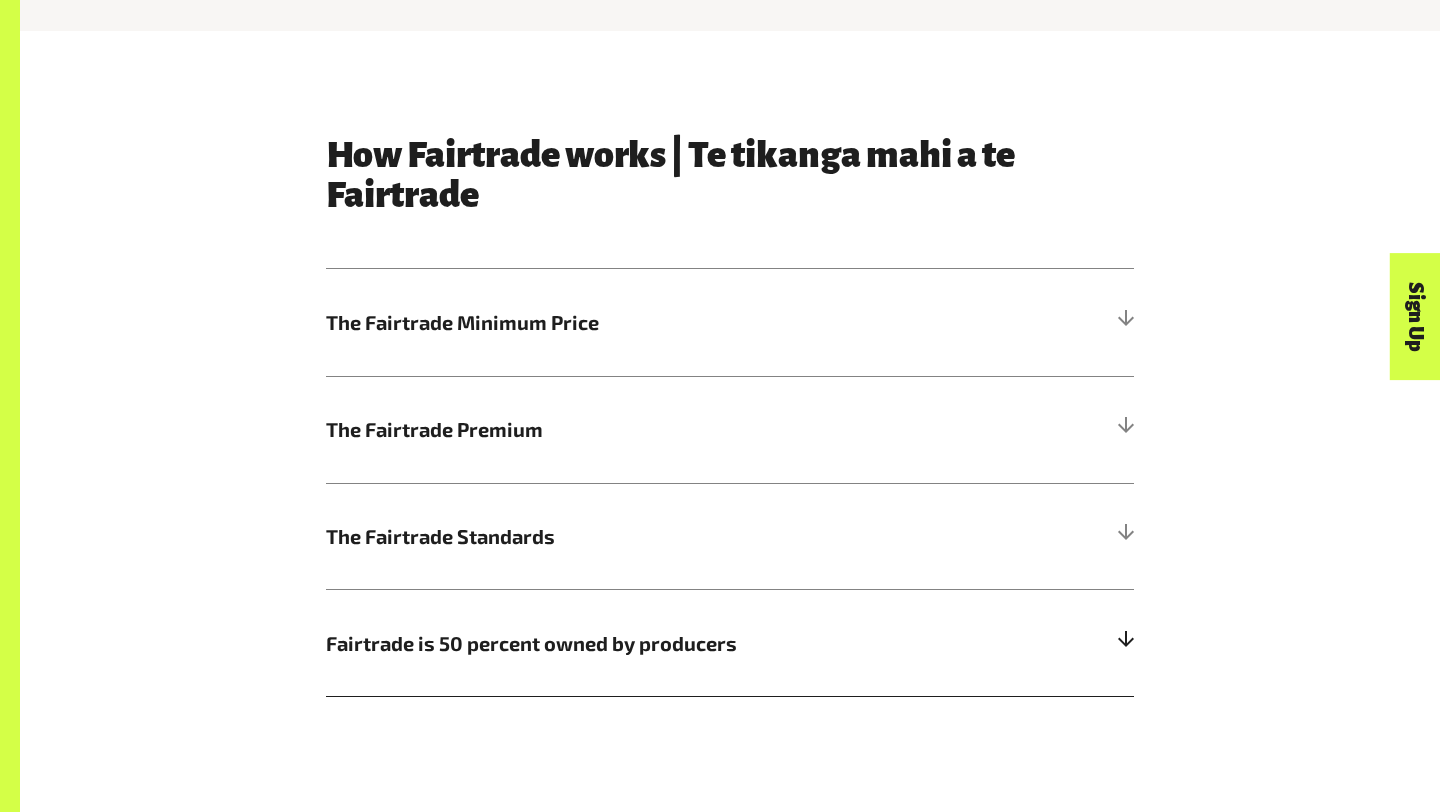 click on "Fairtrade is 50 percent owned by producers" at bounding box center [730, 642] 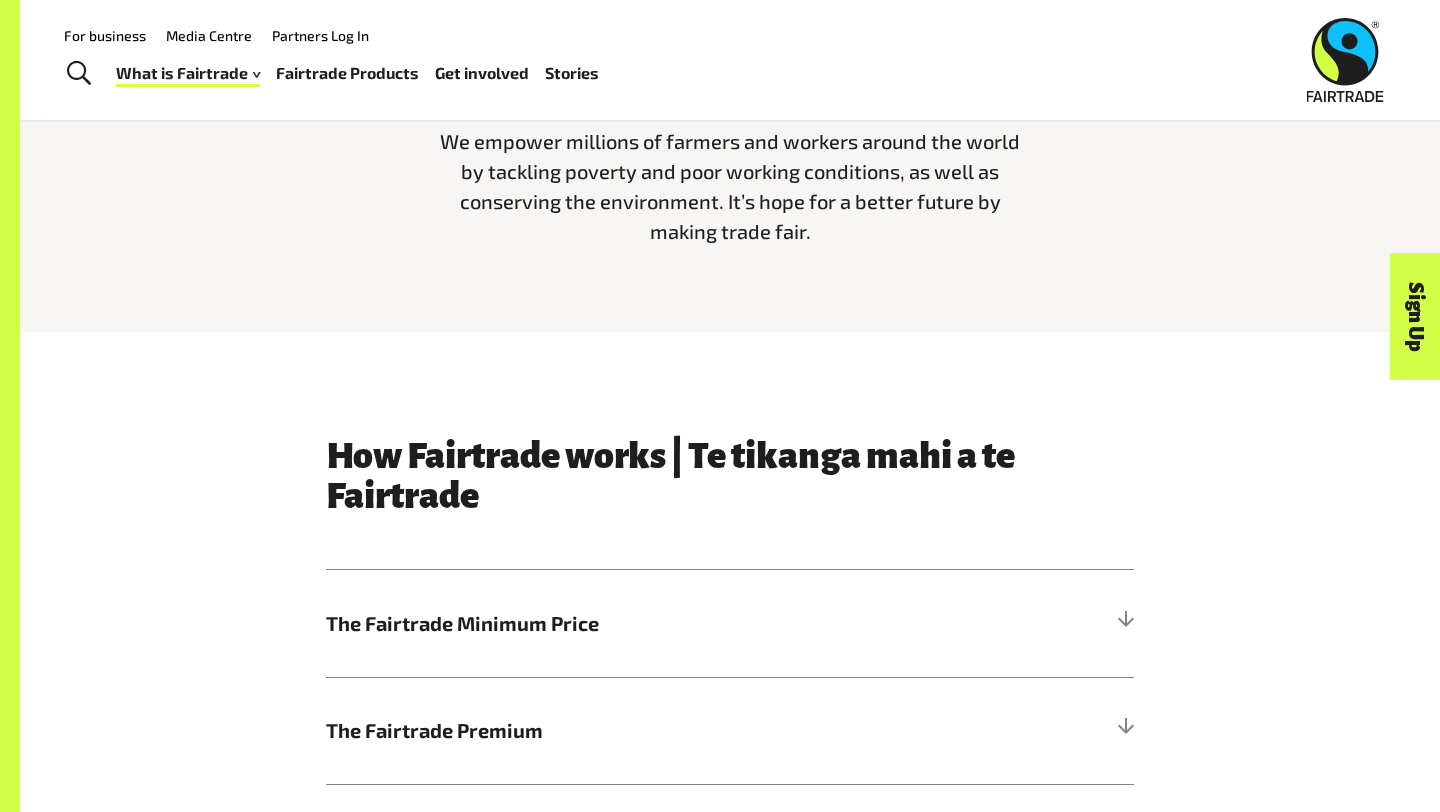 scroll, scrollTop: 671, scrollLeft: 0, axis: vertical 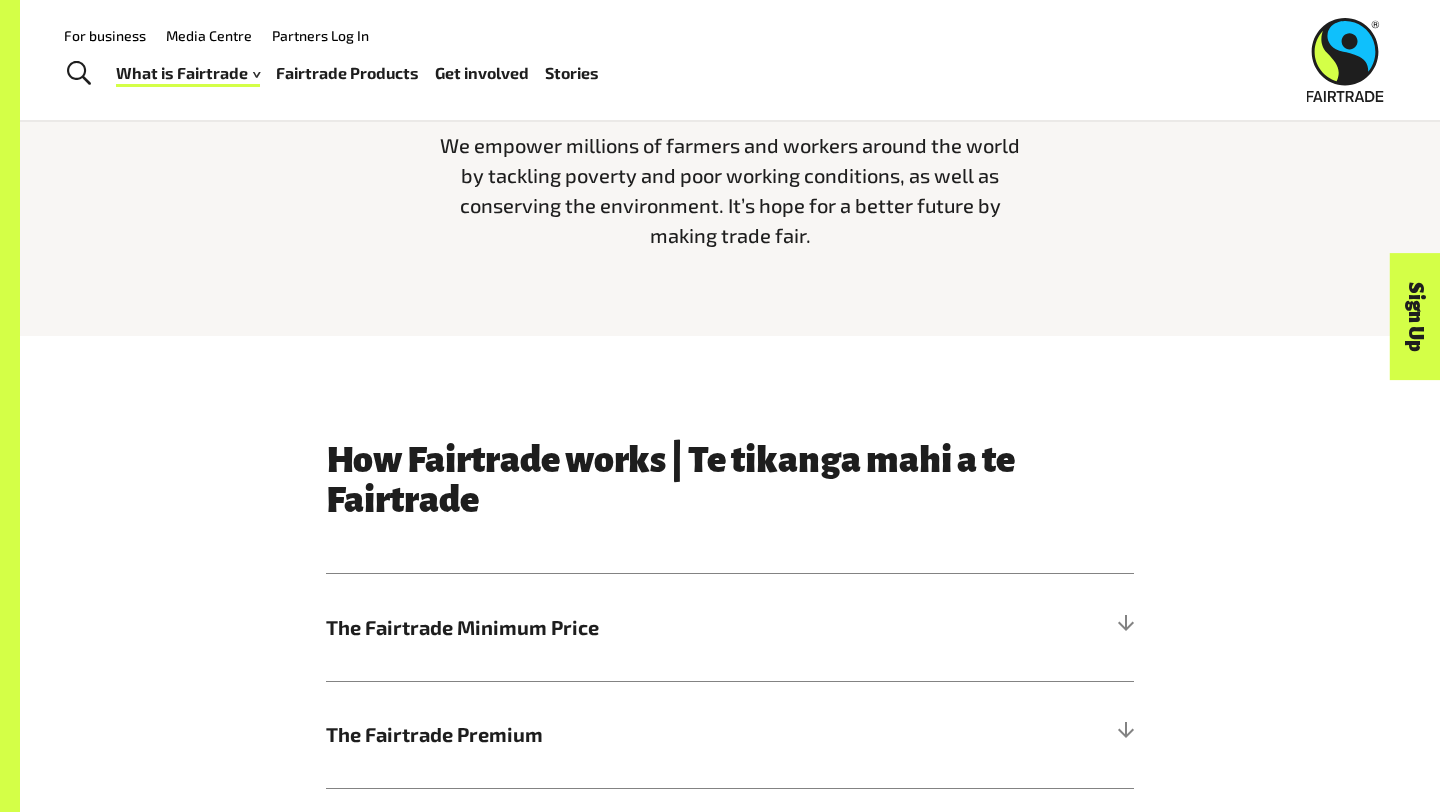click on "We empower millions of farmers and workers around the world by tackling poverty and poor working conditions, as well as conserving the environment. It’s hope for a better future by making trade fair." at bounding box center (730, 190) 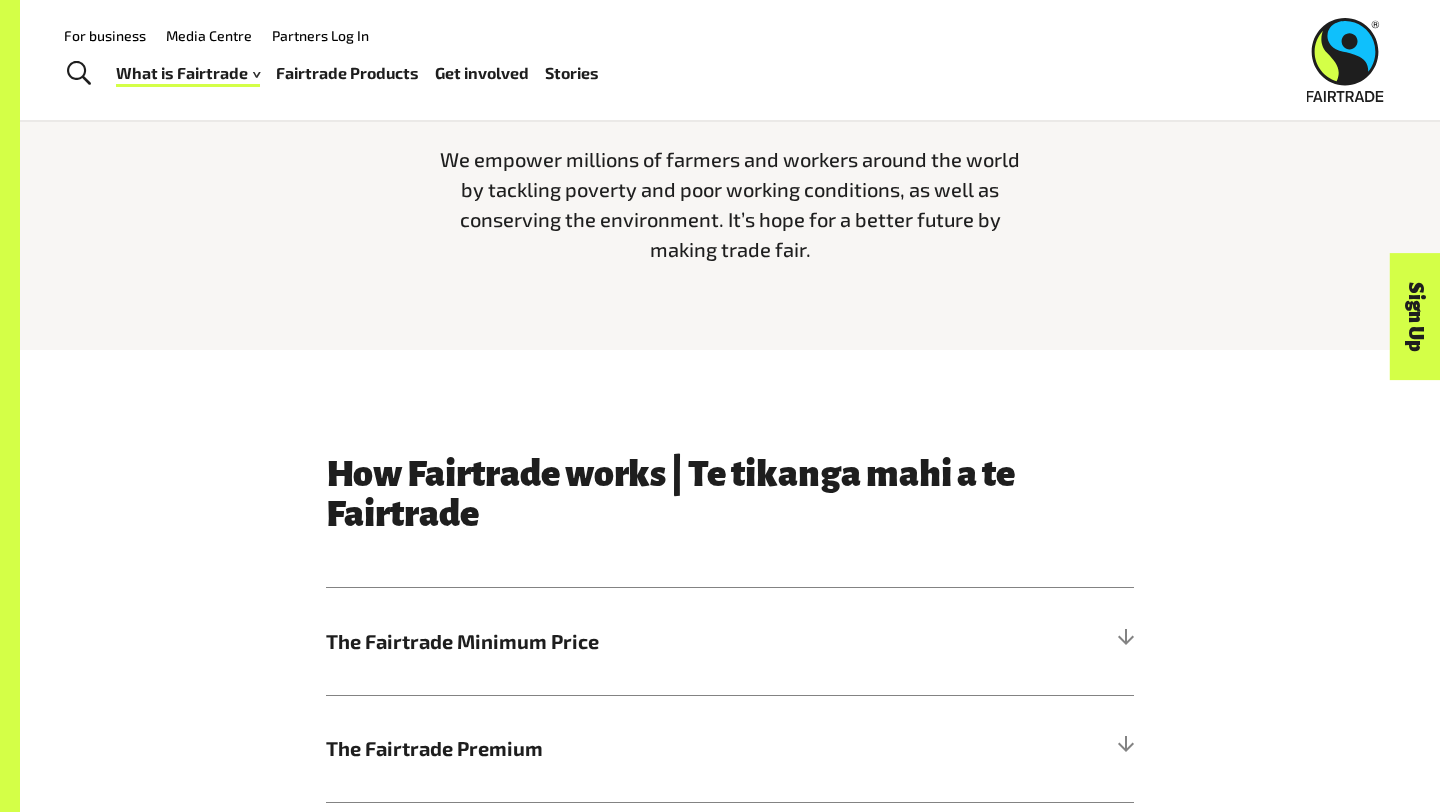 drag, startPoint x: 811, startPoint y: 263, endPoint x: 422, endPoint y: 156, distance: 403.44763 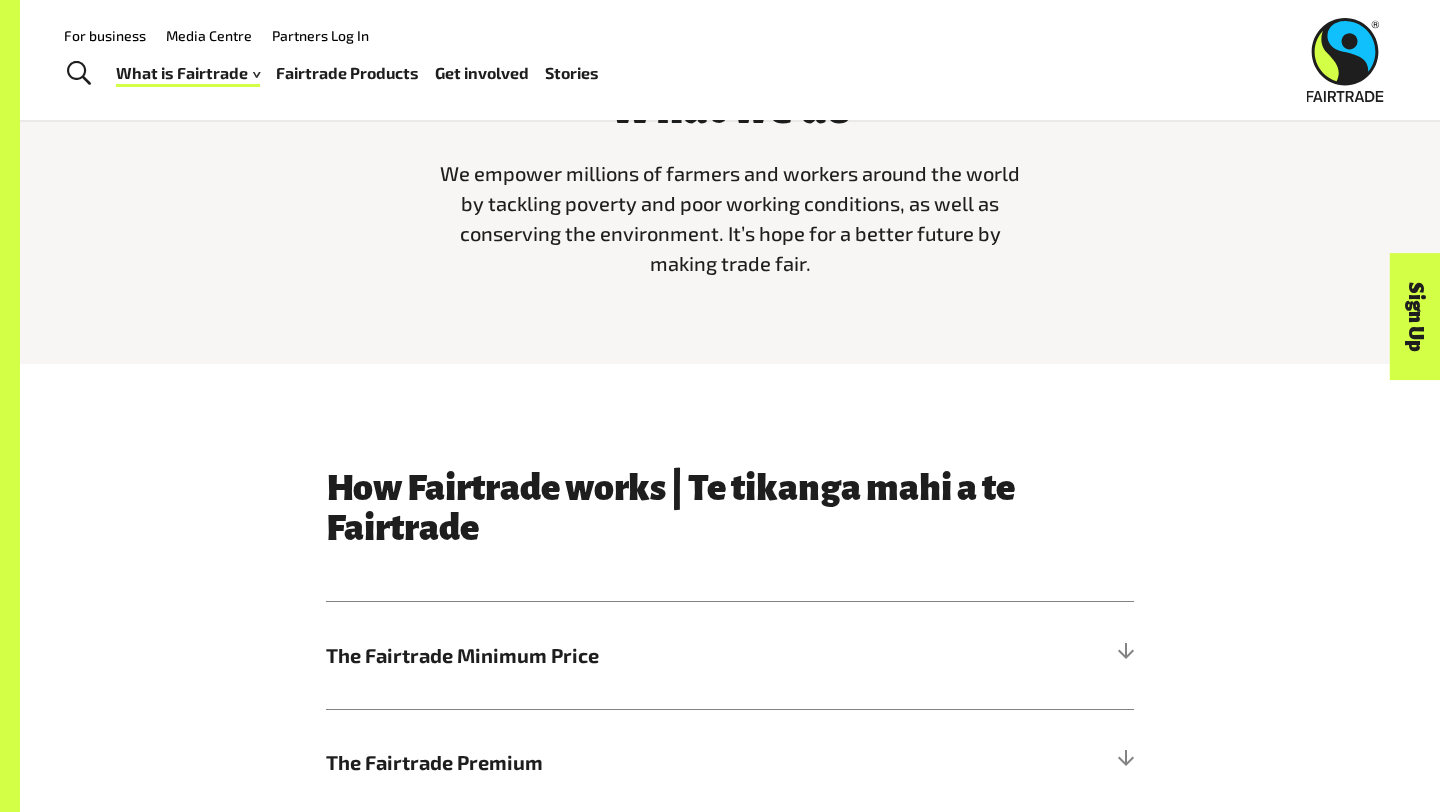 copy on "We empower millions of farmers and workers around the world by tackling poverty and poor working conditions, as well as conserving the environment. It’s hope for a better future by making trade fair." 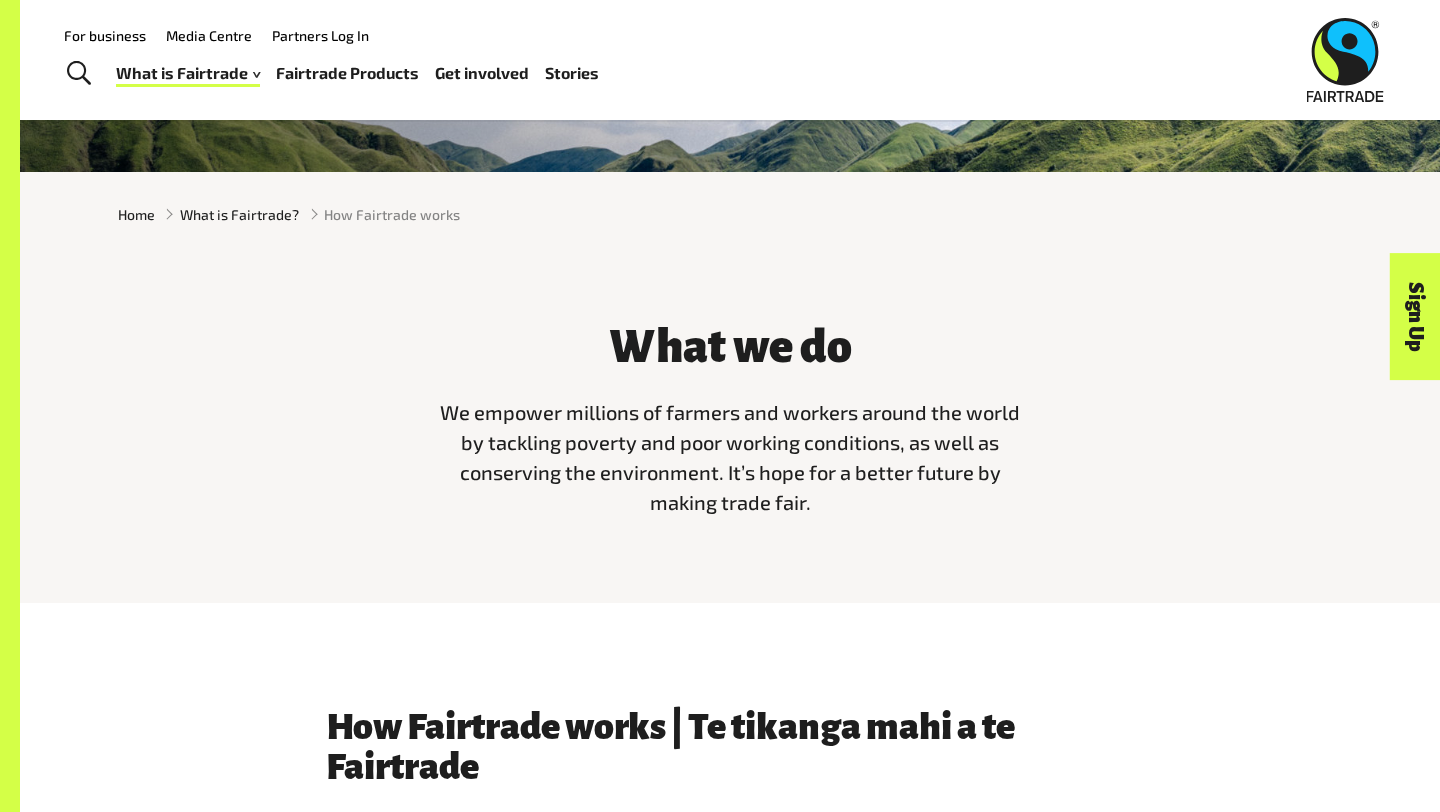 scroll, scrollTop: 397, scrollLeft: 0, axis: vertical 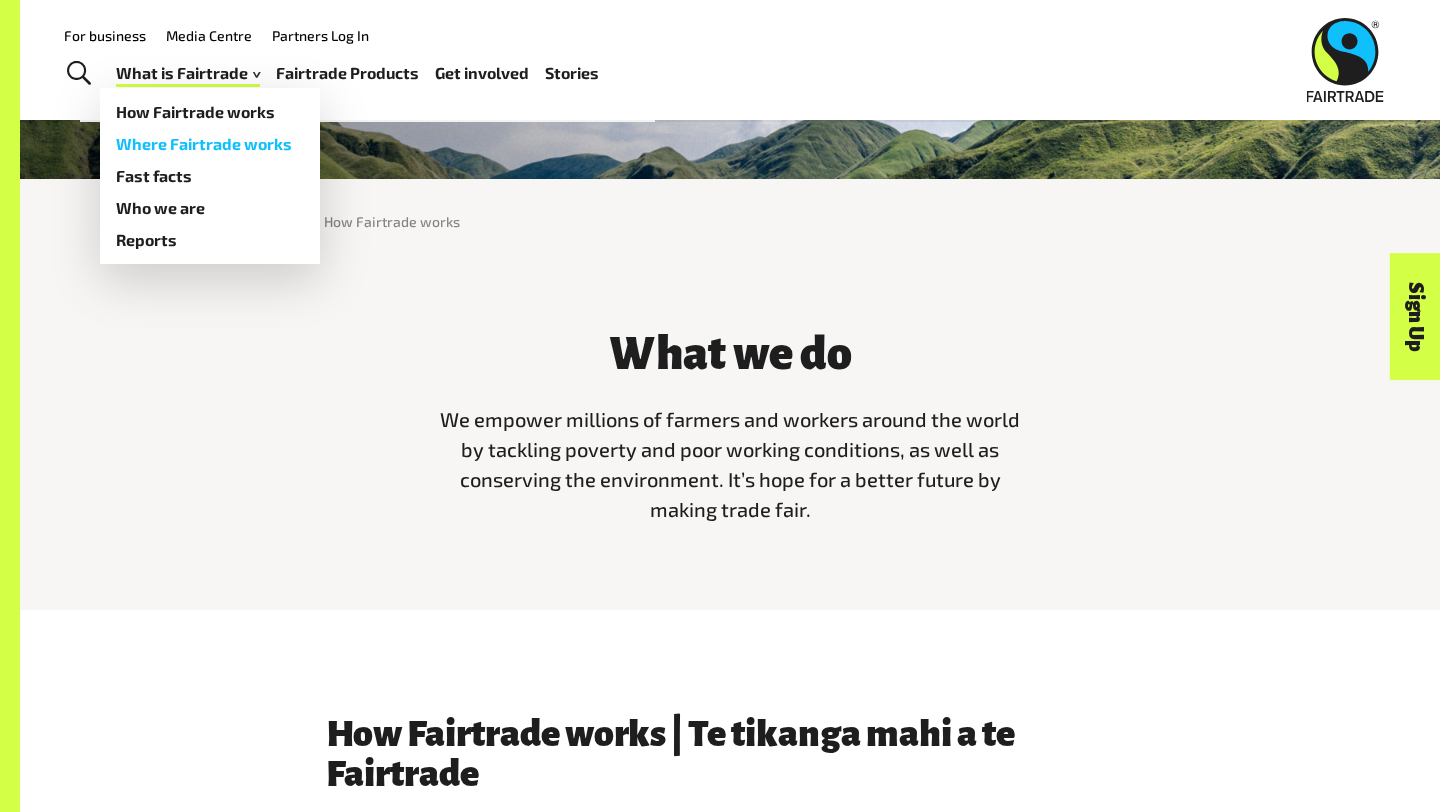 click on "Where Fairtrade works" at bounding box center (210, 144) 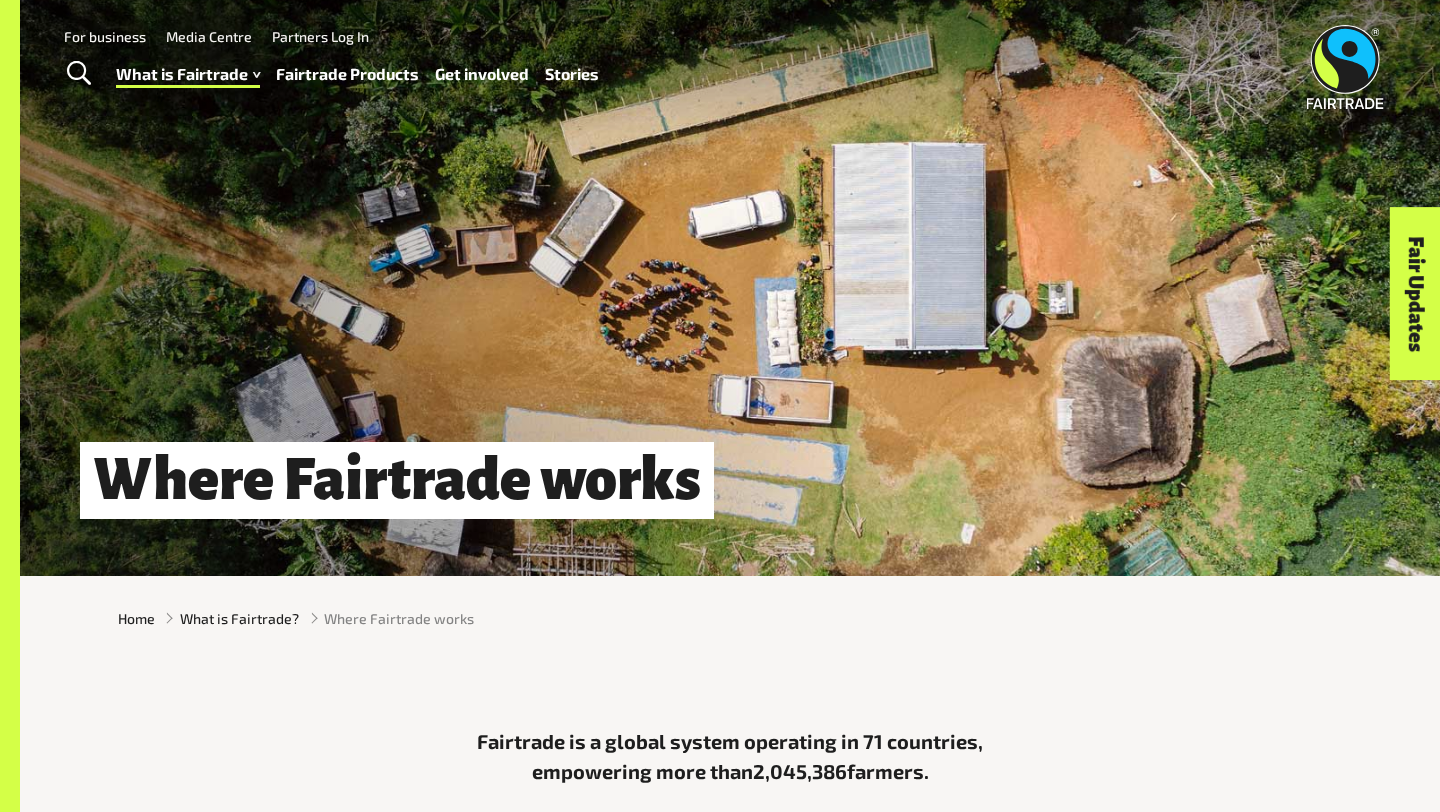 scroll, scrollTop: 0, scrollLeft: 0, axis: both 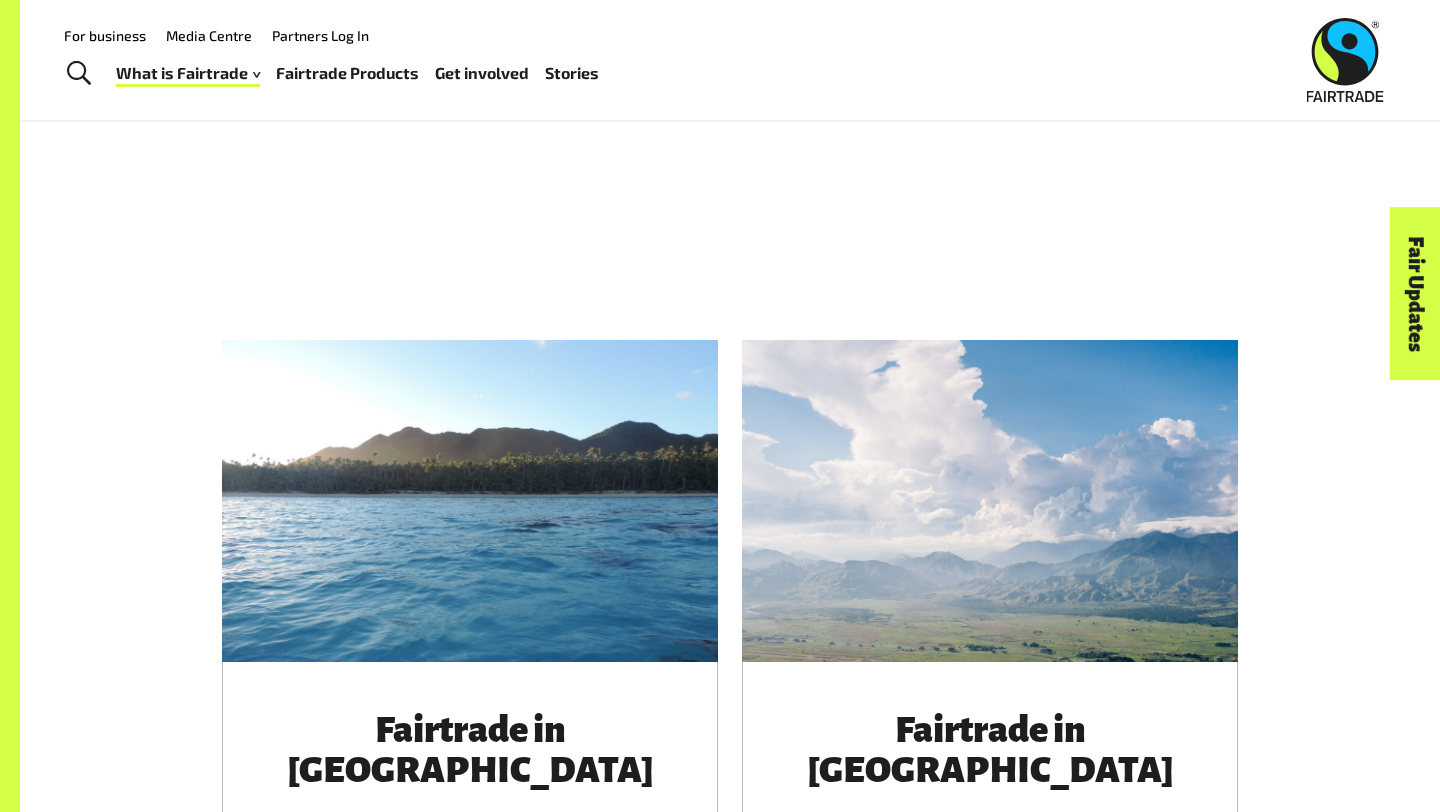 click on "Fairtrade Products" at bounding box center [347, 73] 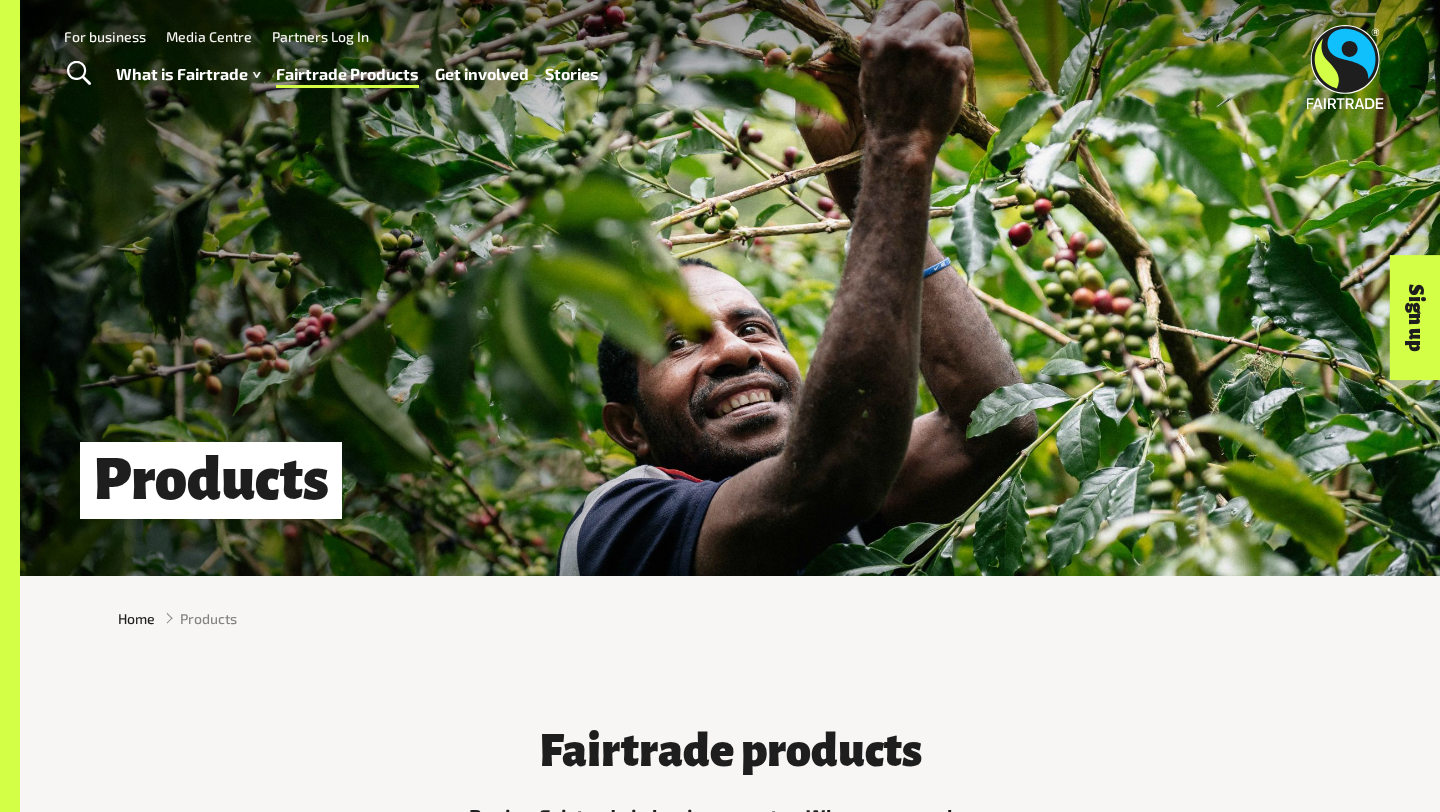 scroll, scrollTop: 0, scrollLeft: 0, axis: both 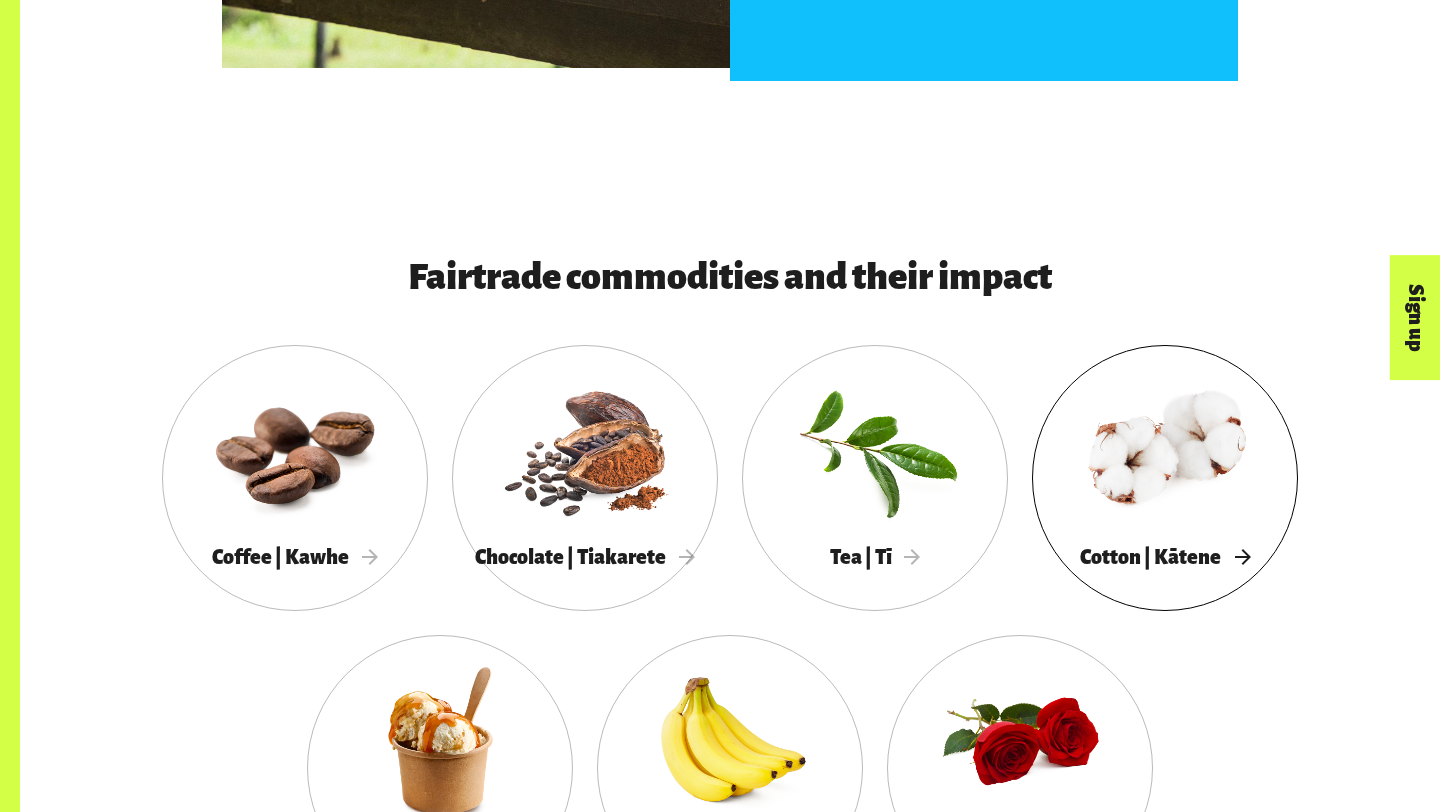 click at bounding box center (1165, 450) 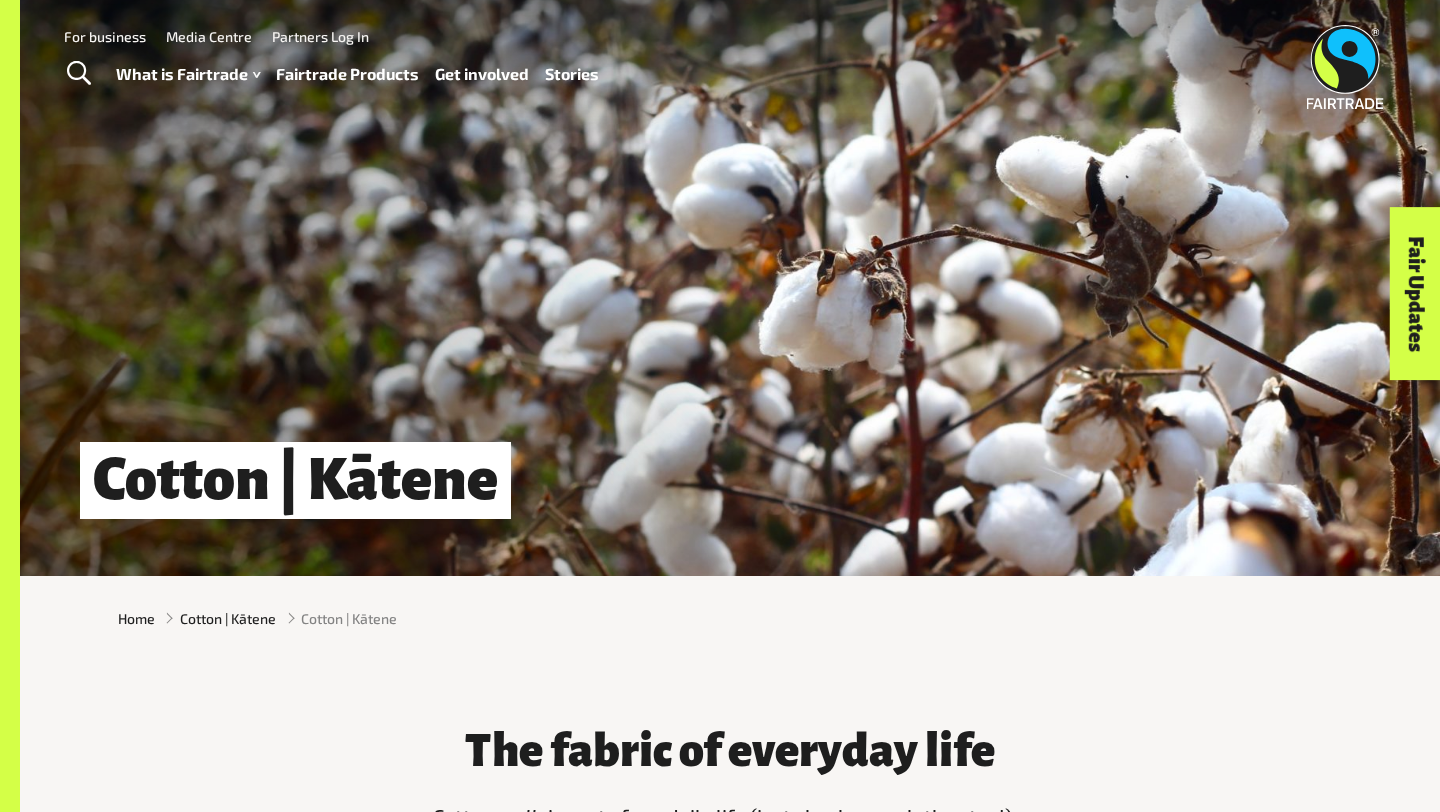 scroll, scrollTop: 0, scrollLeft: 0, axis: both 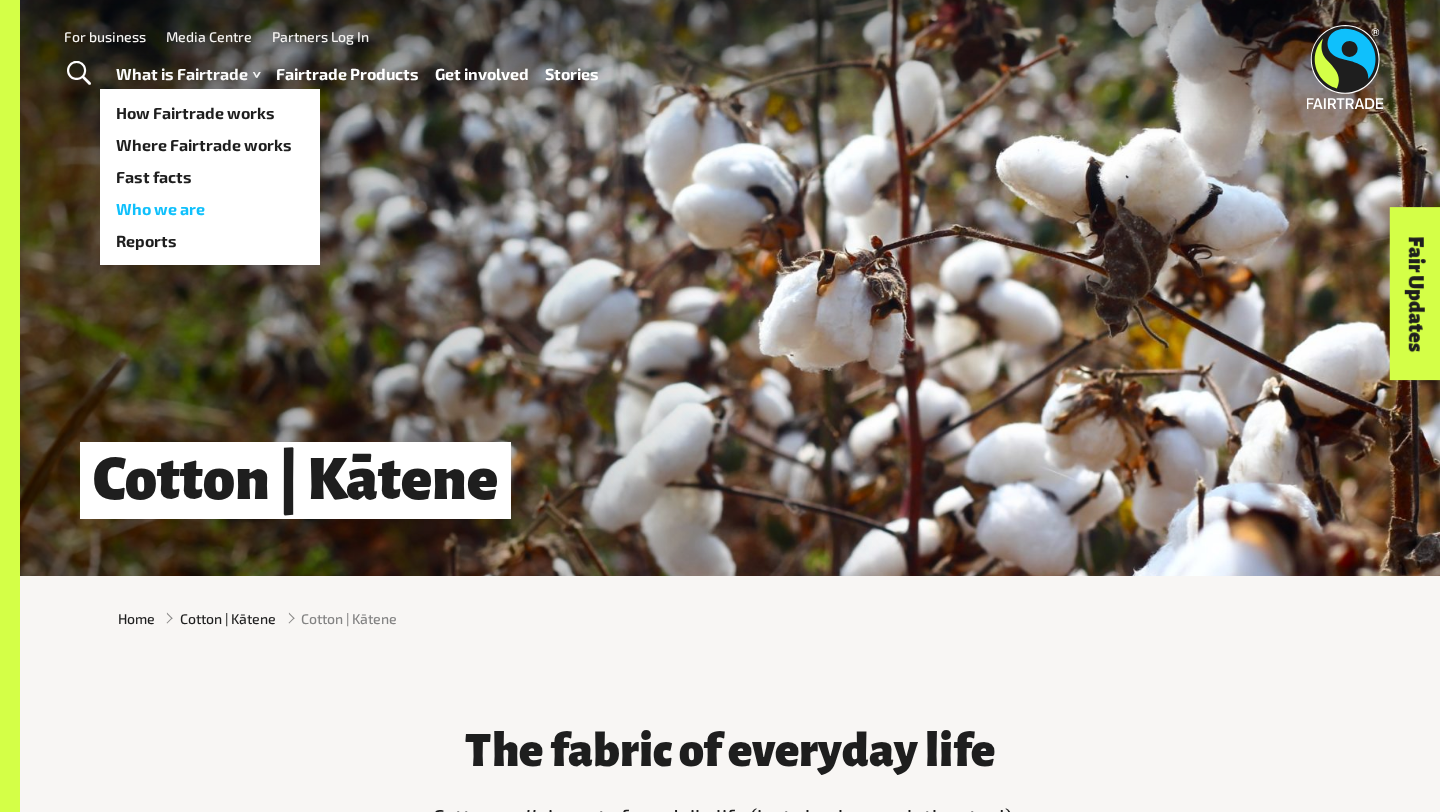 click on "Who we are" at bounding box center [210, 209] 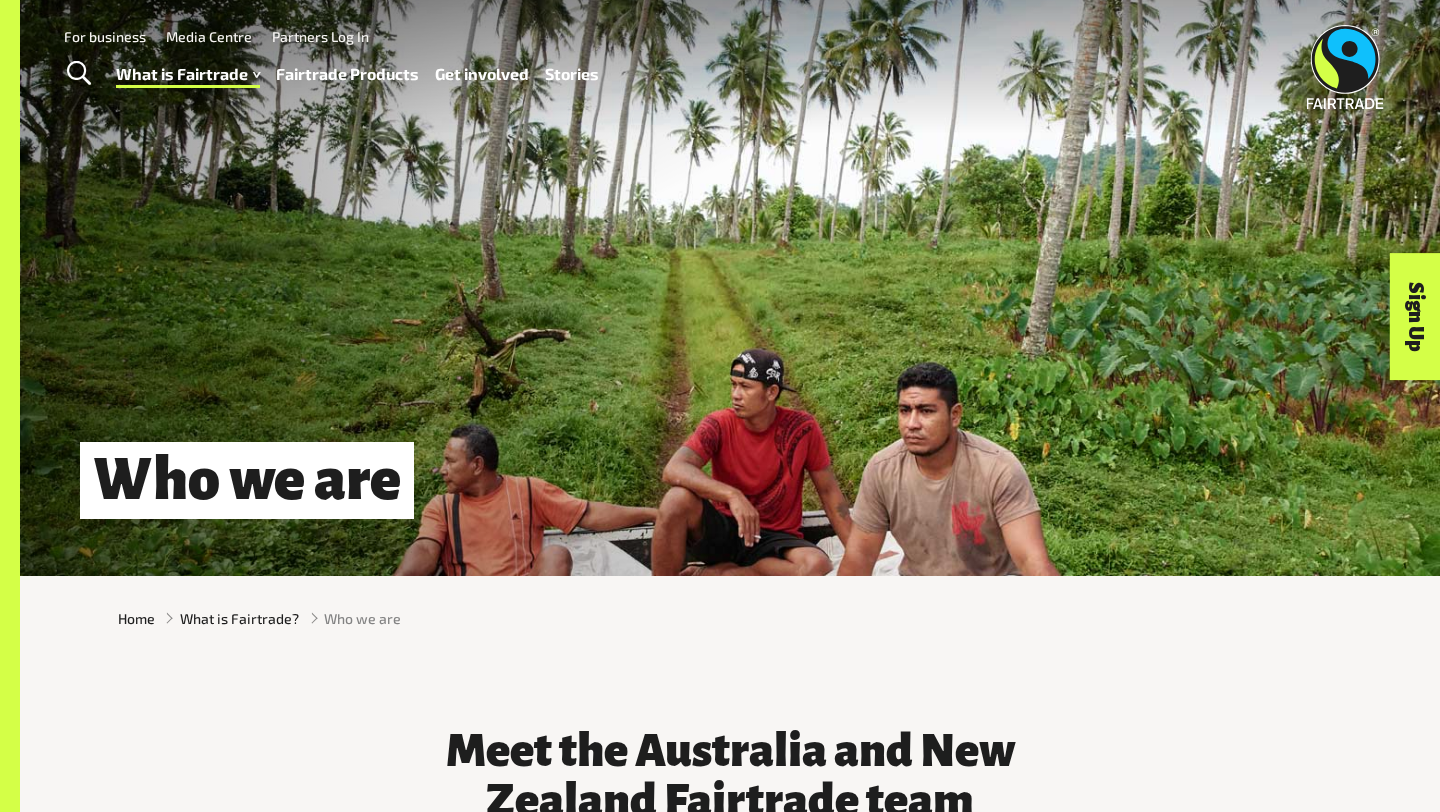 scroll, scrollTop: 0, scrollLeft: 0, axis: both 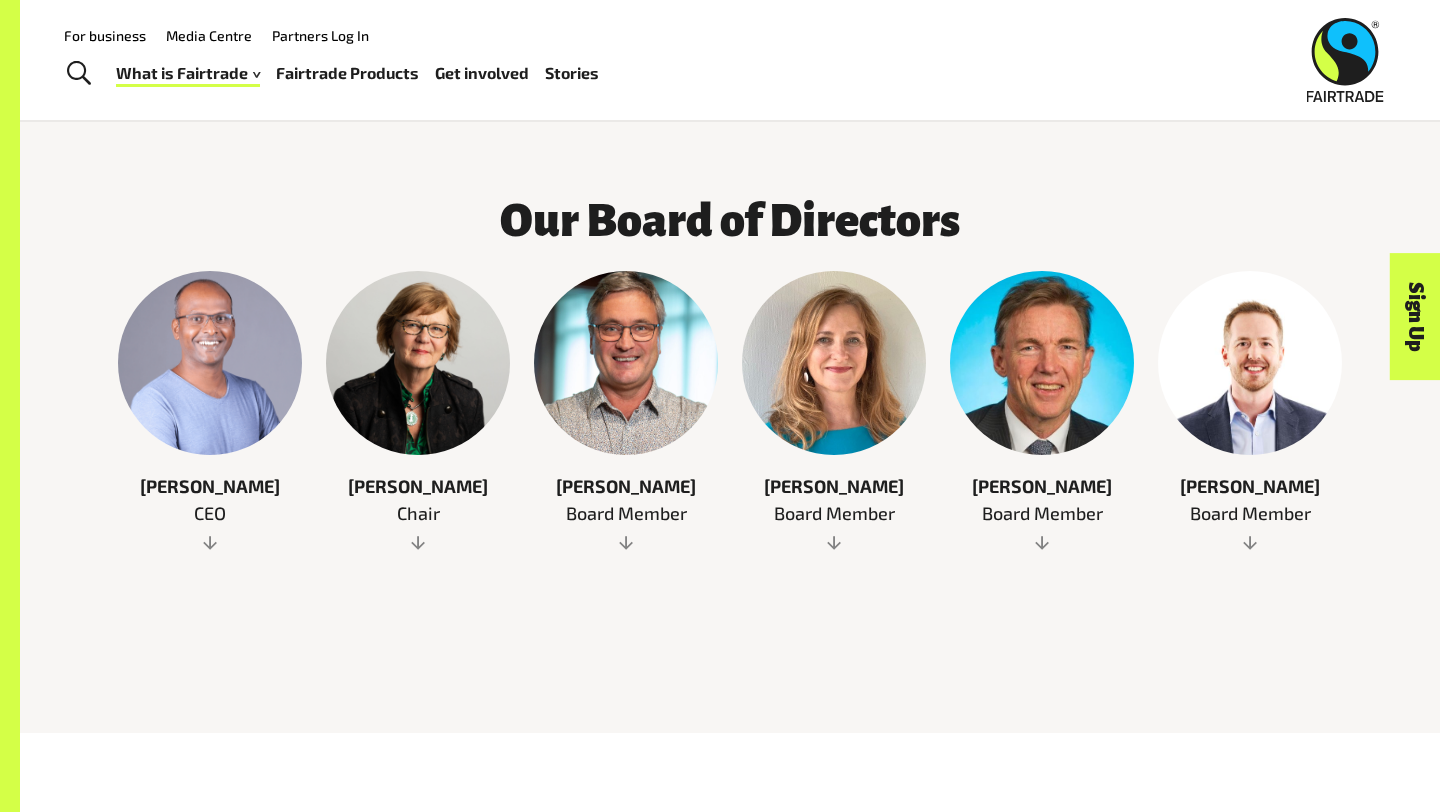 click at bounding box center (210, 542) 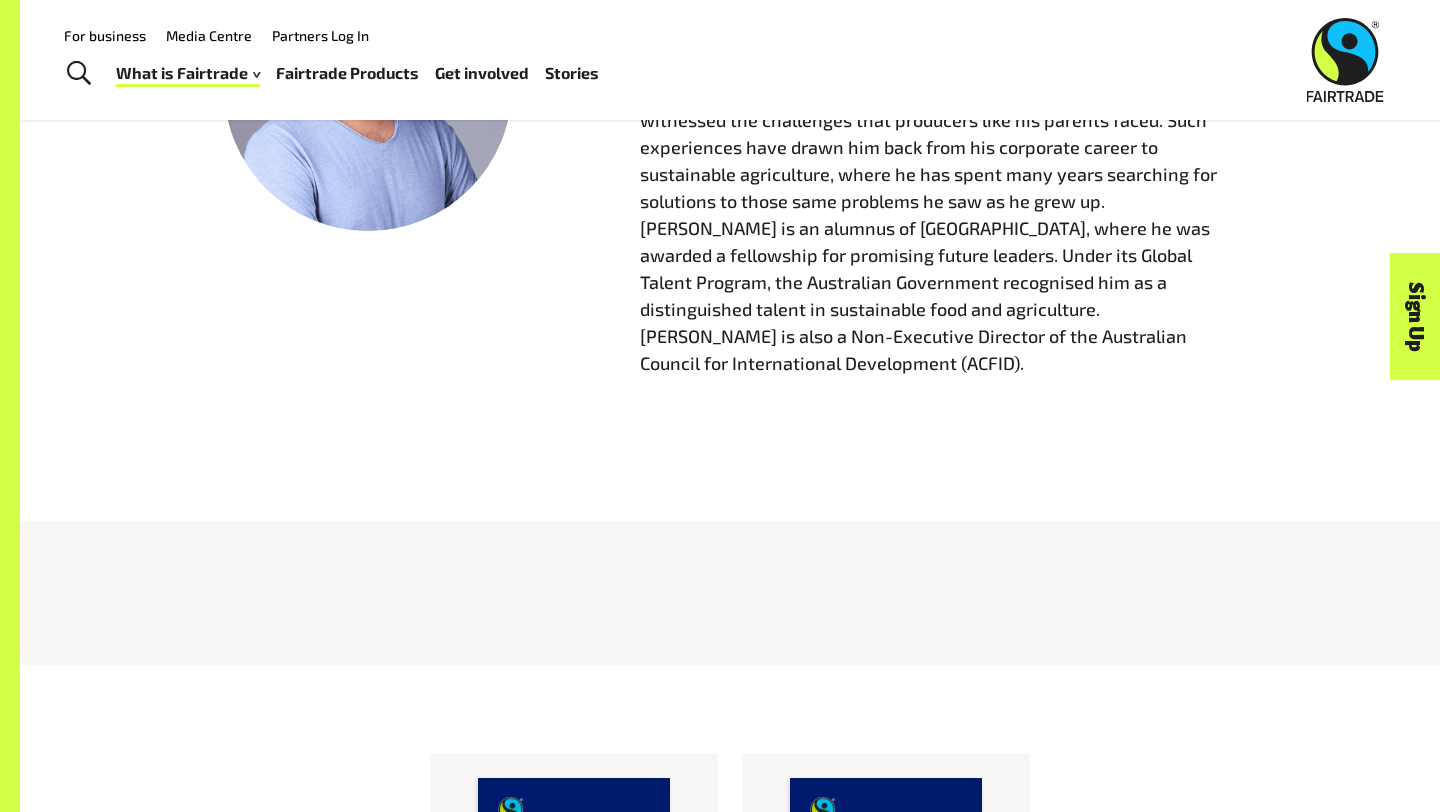 scroll, scrollTop: 1893, scrollLeft: 0, axis: vertical 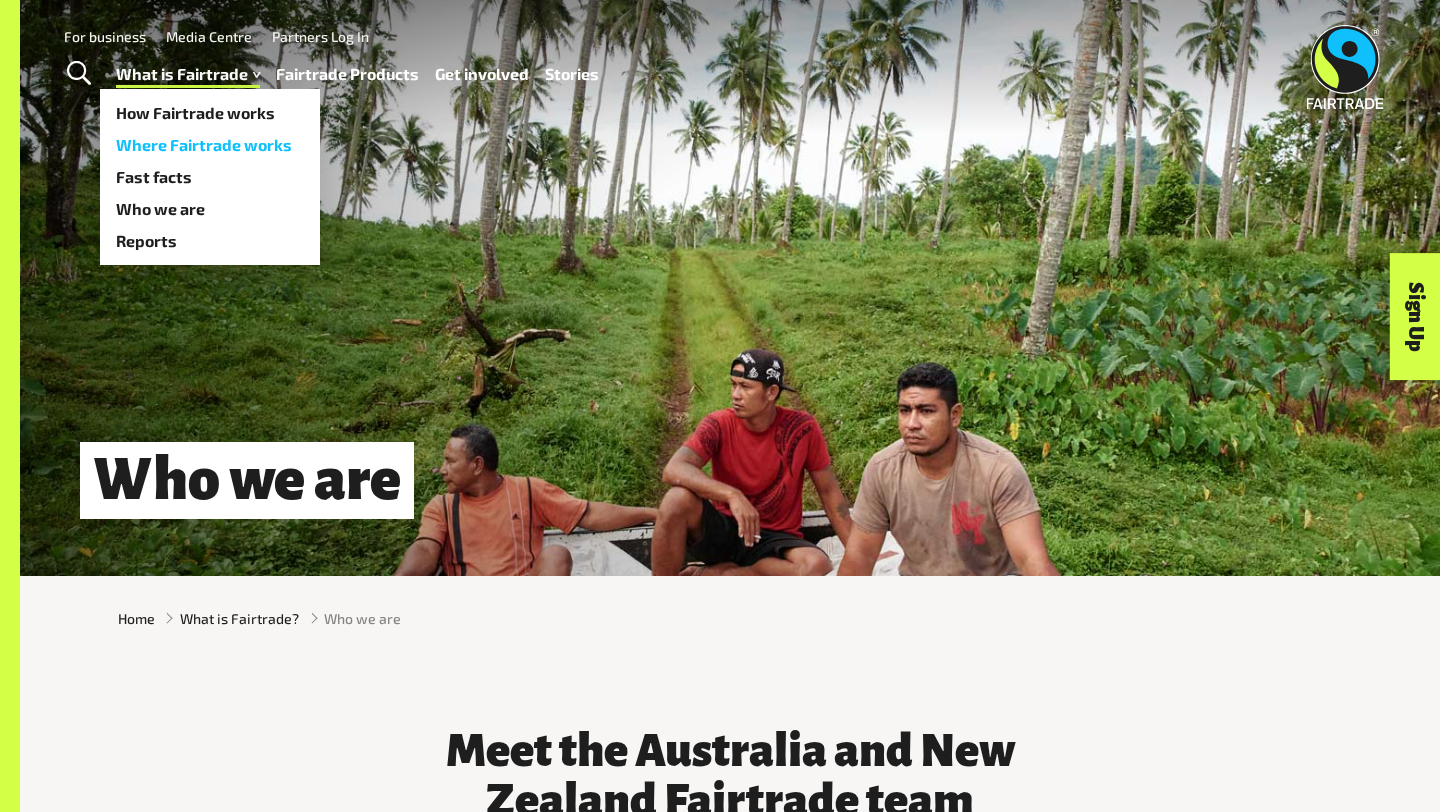 click on "Where Fairtrade works" at bounding box center [210, 145] 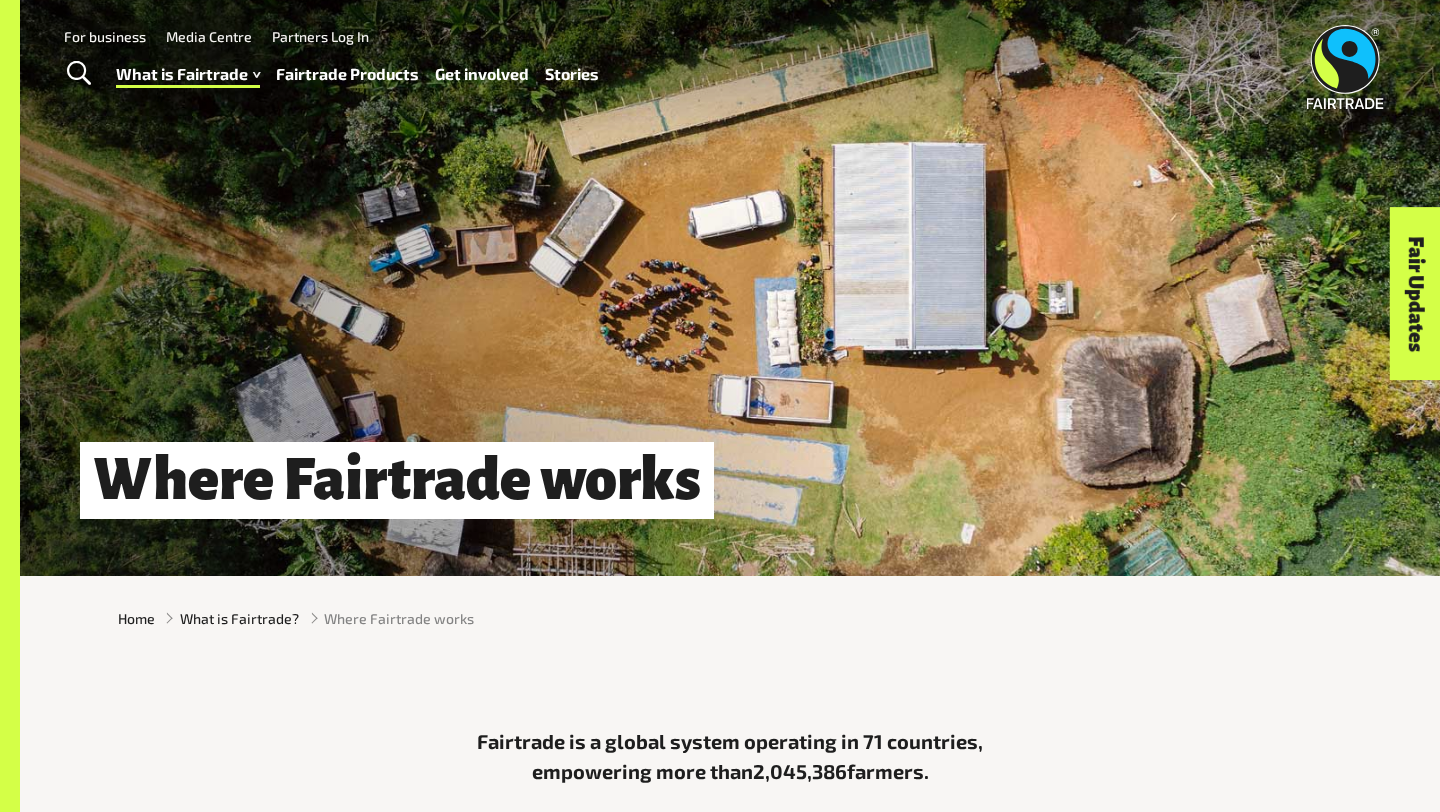 scroll, scrollTop: 0, scrollLeft: 0, axis: both 